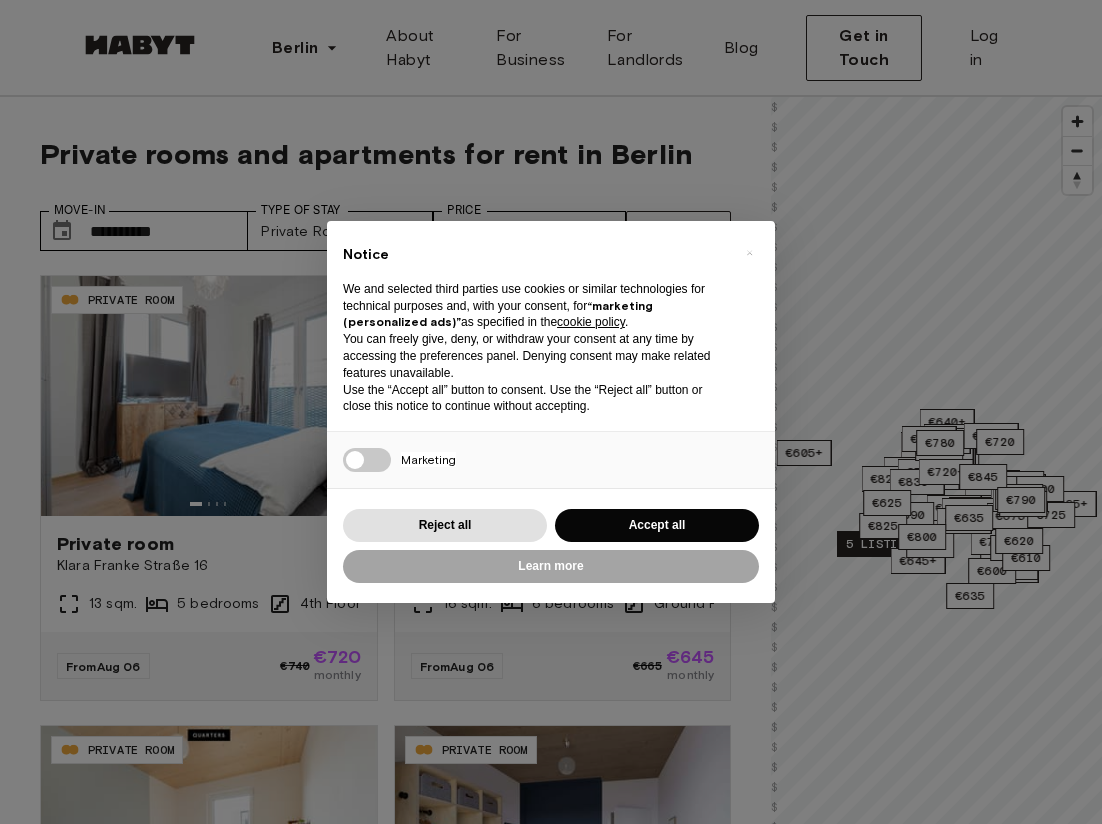 scroll, scrollTop: 0, scrollLeft: 0, axis: both 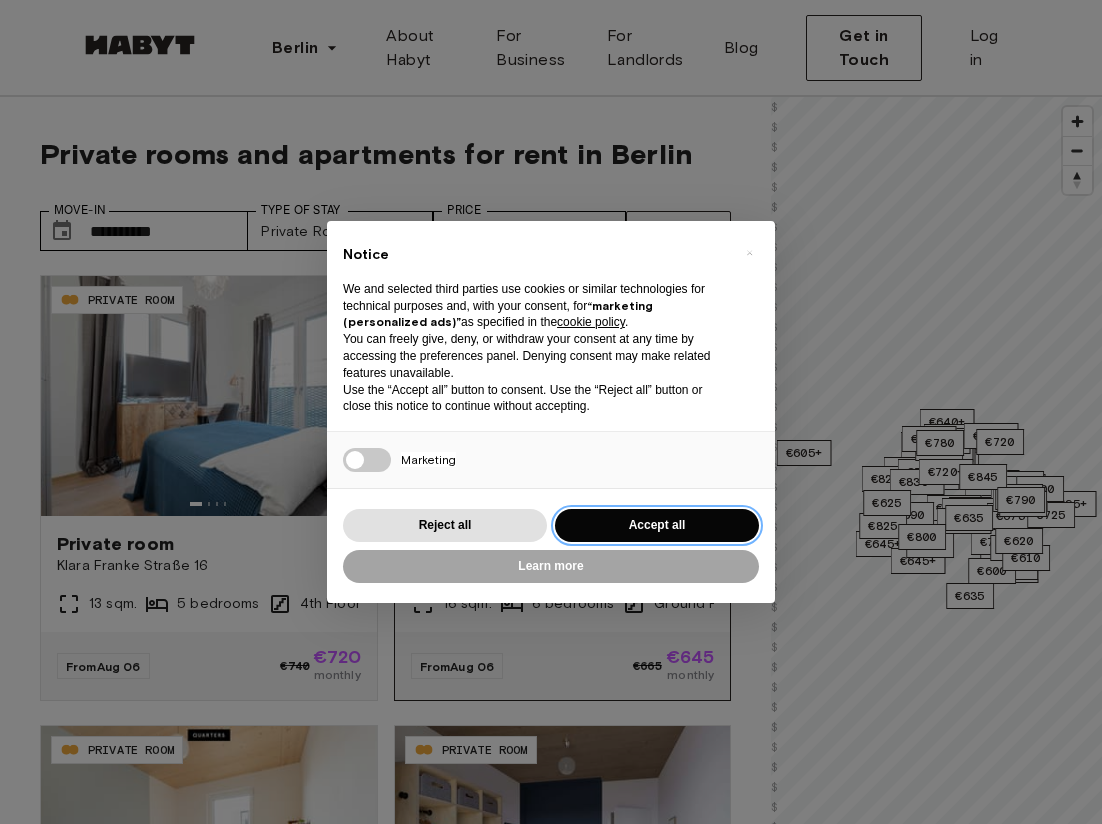 click on "Accept all" at bounding box center [657, 525] 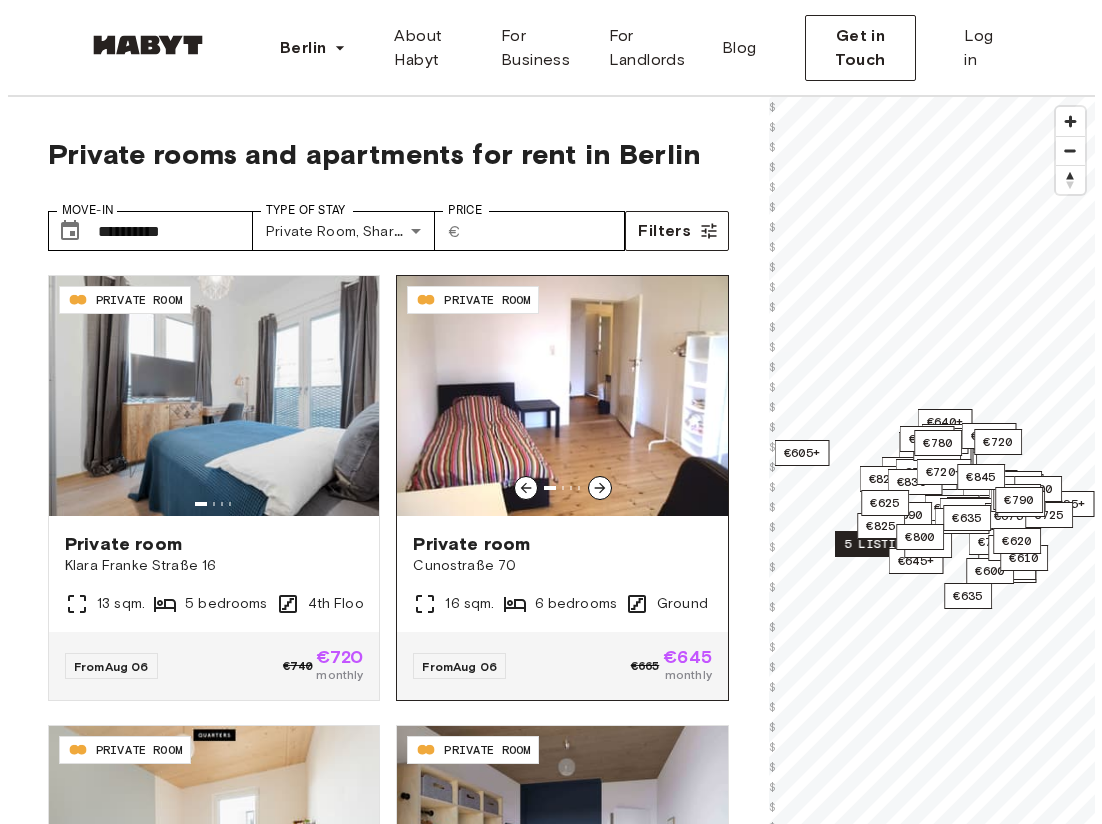 scroll, scrollTop: 4, scrollLeft: 0, axis: vertical 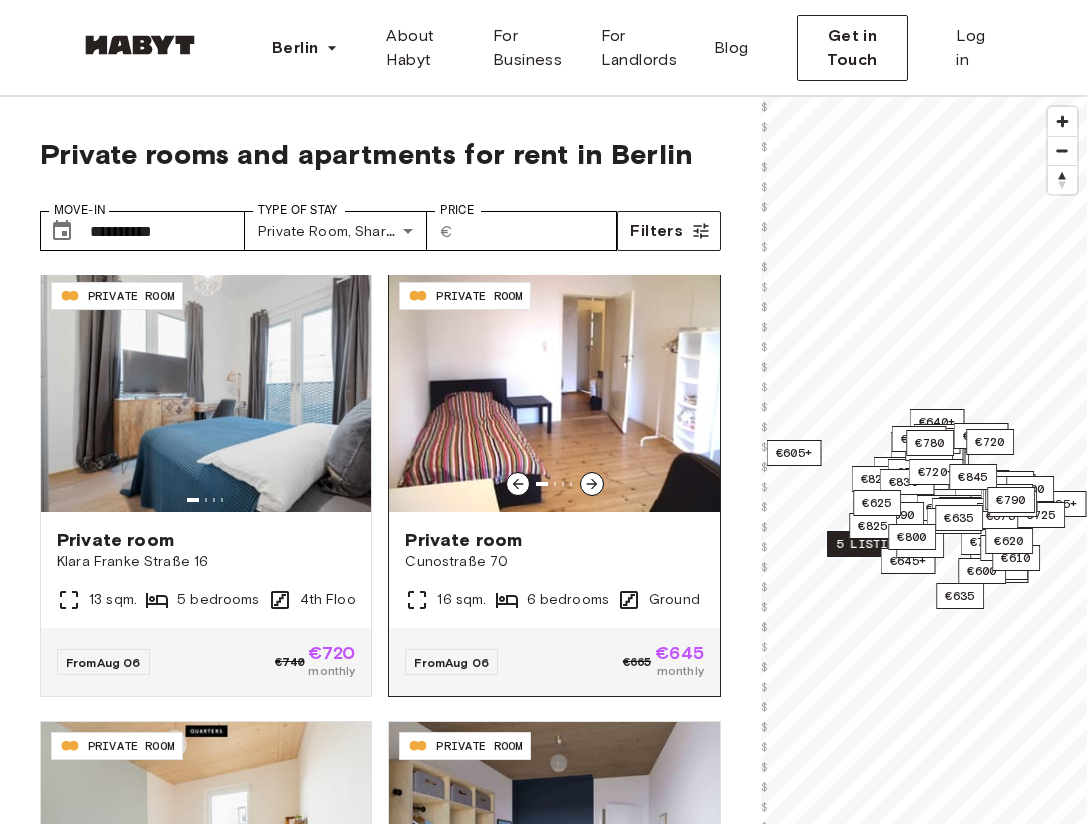 click 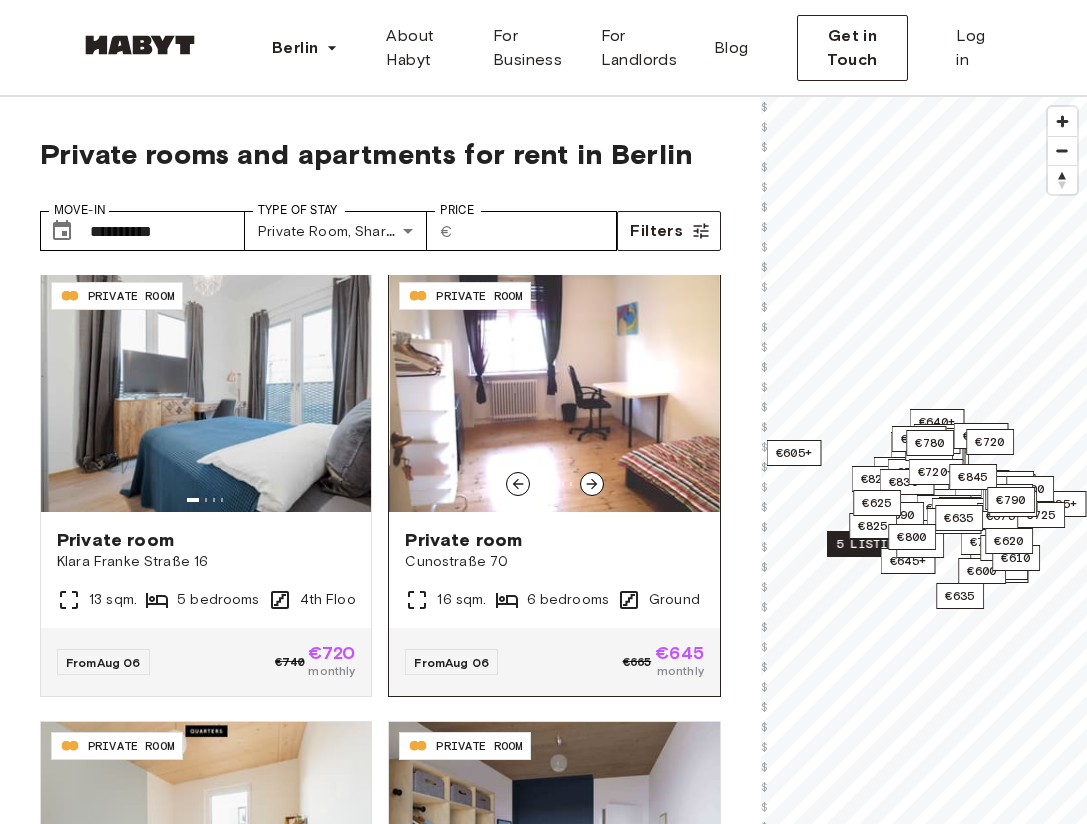 click 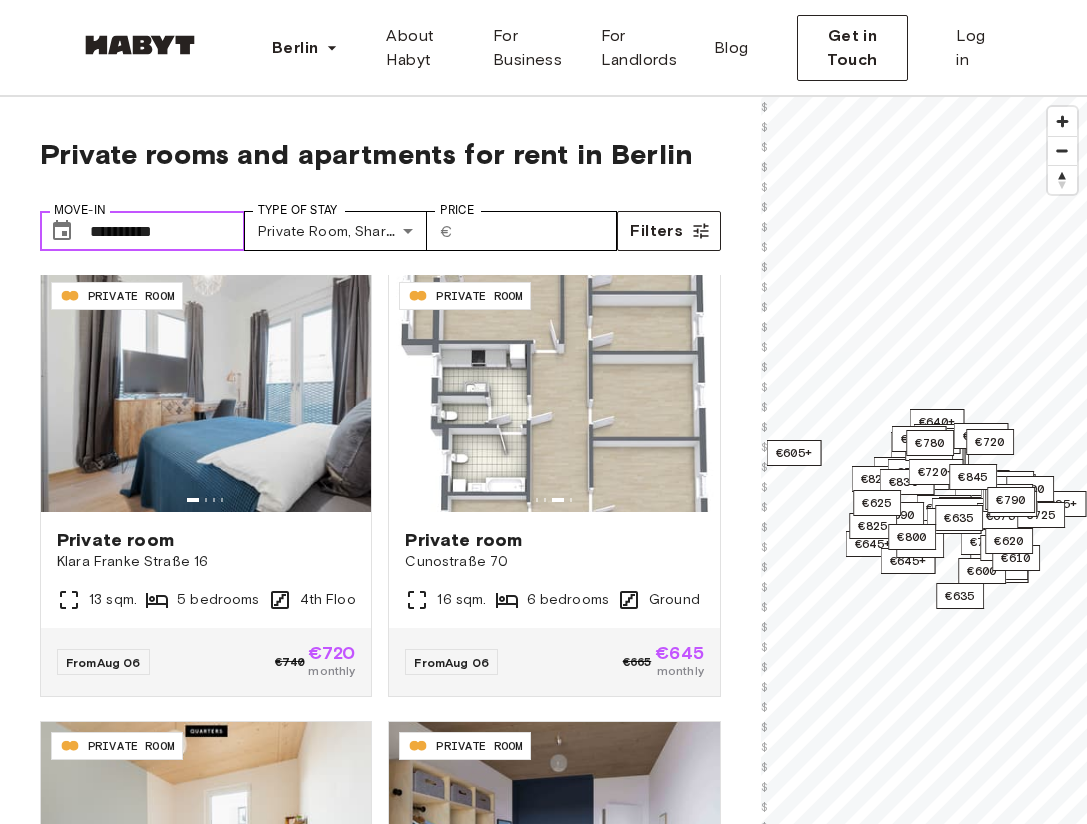 click on "**********" at bounding box center (167, 231) 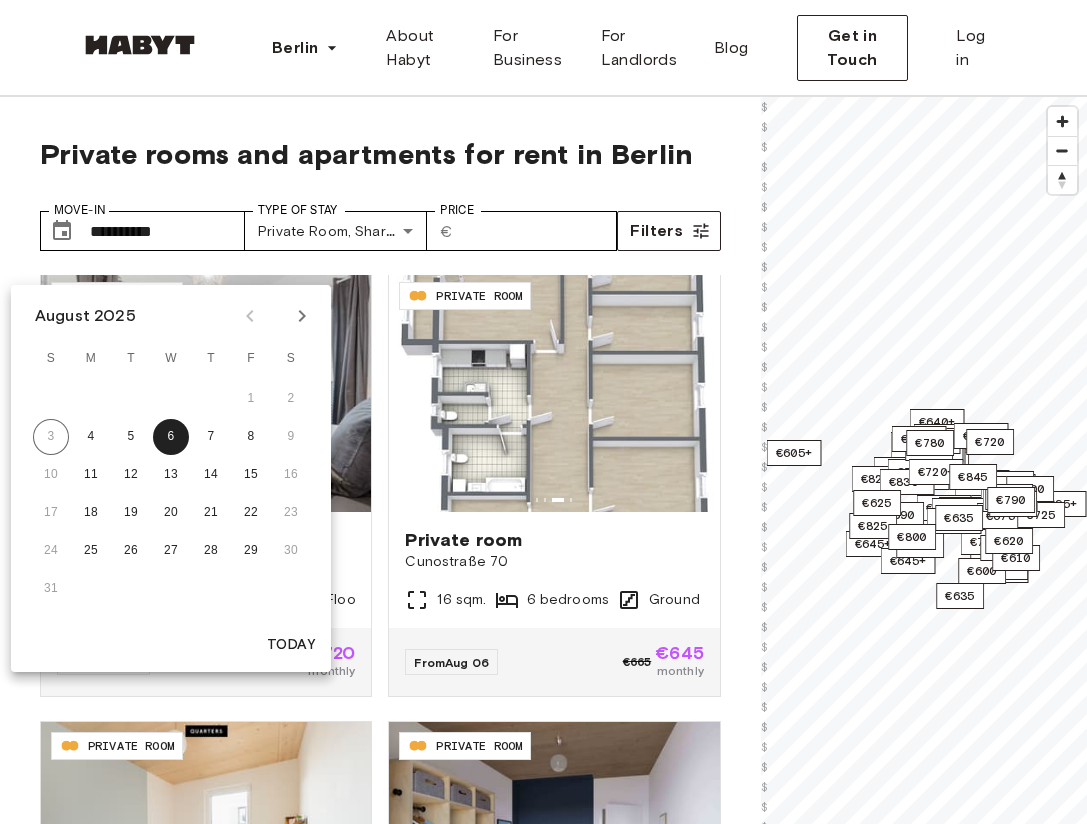 click 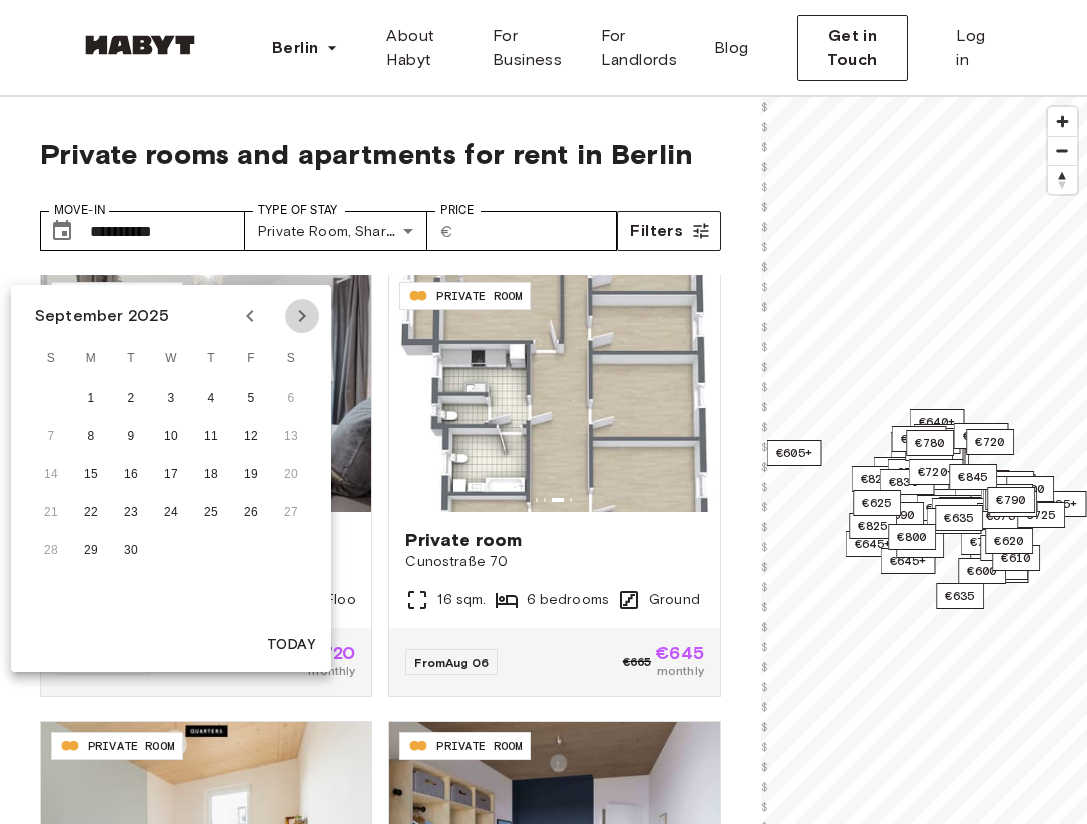 click 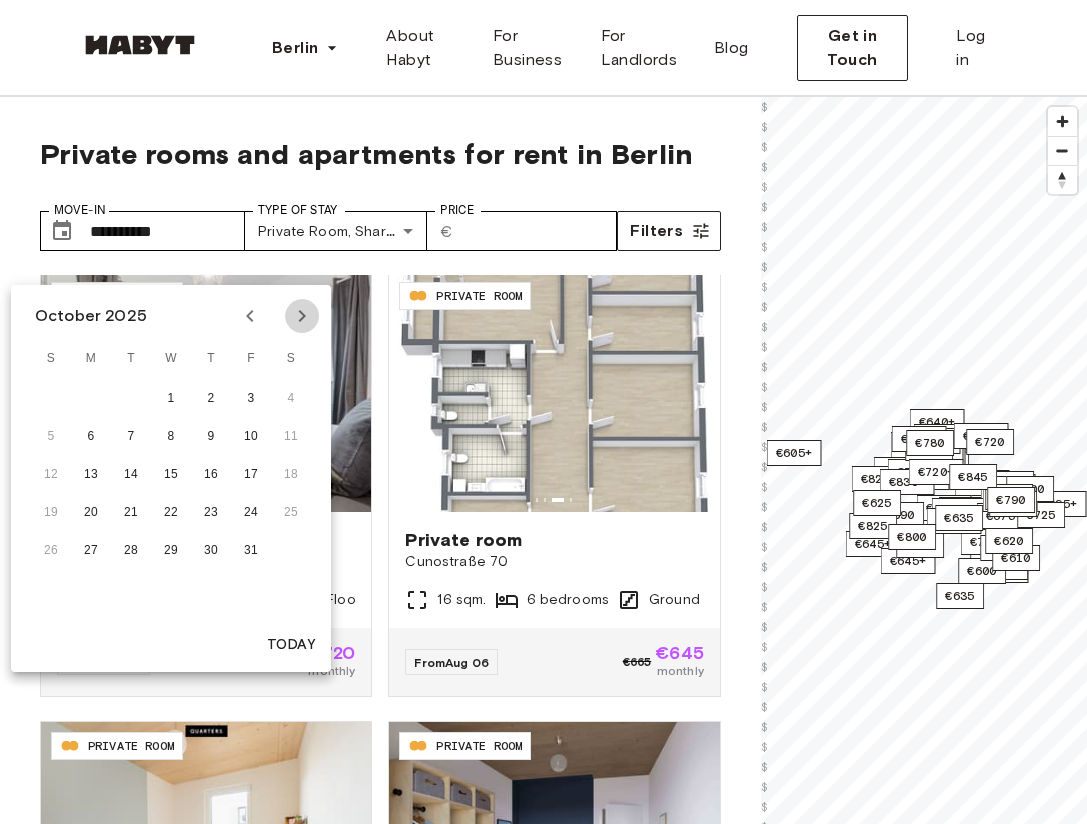 click 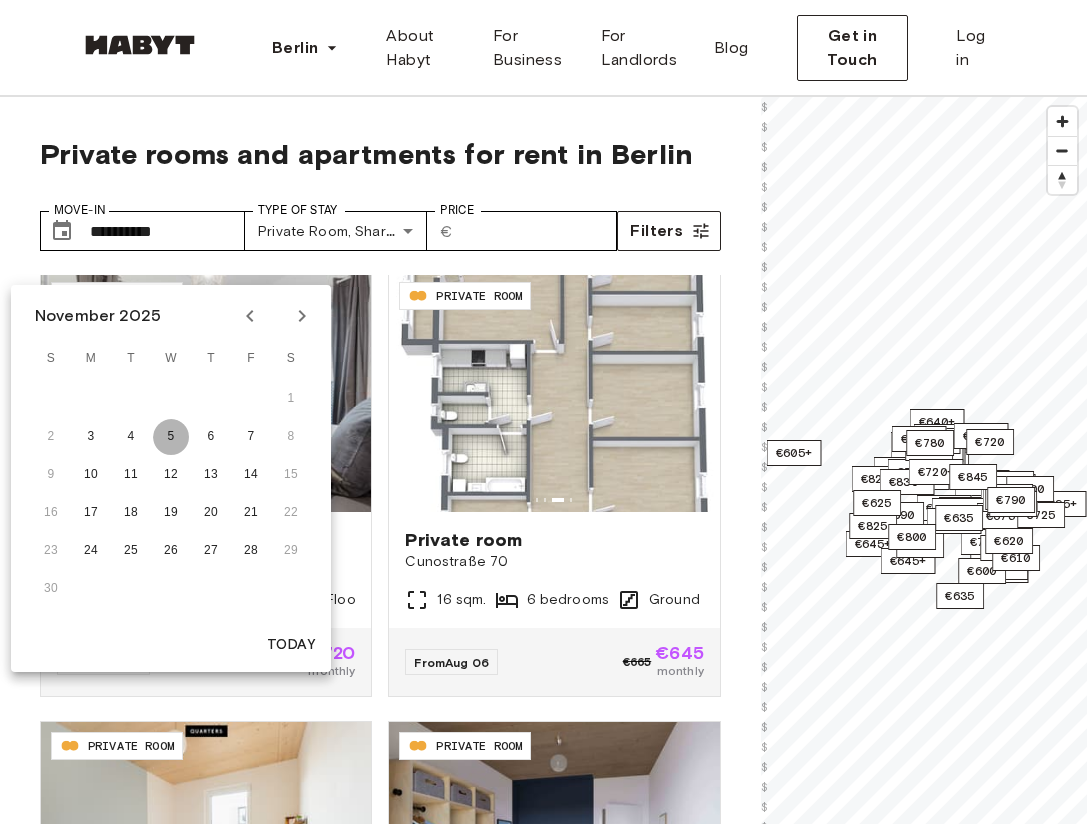 click on "5" at bounding box center (171, 437) 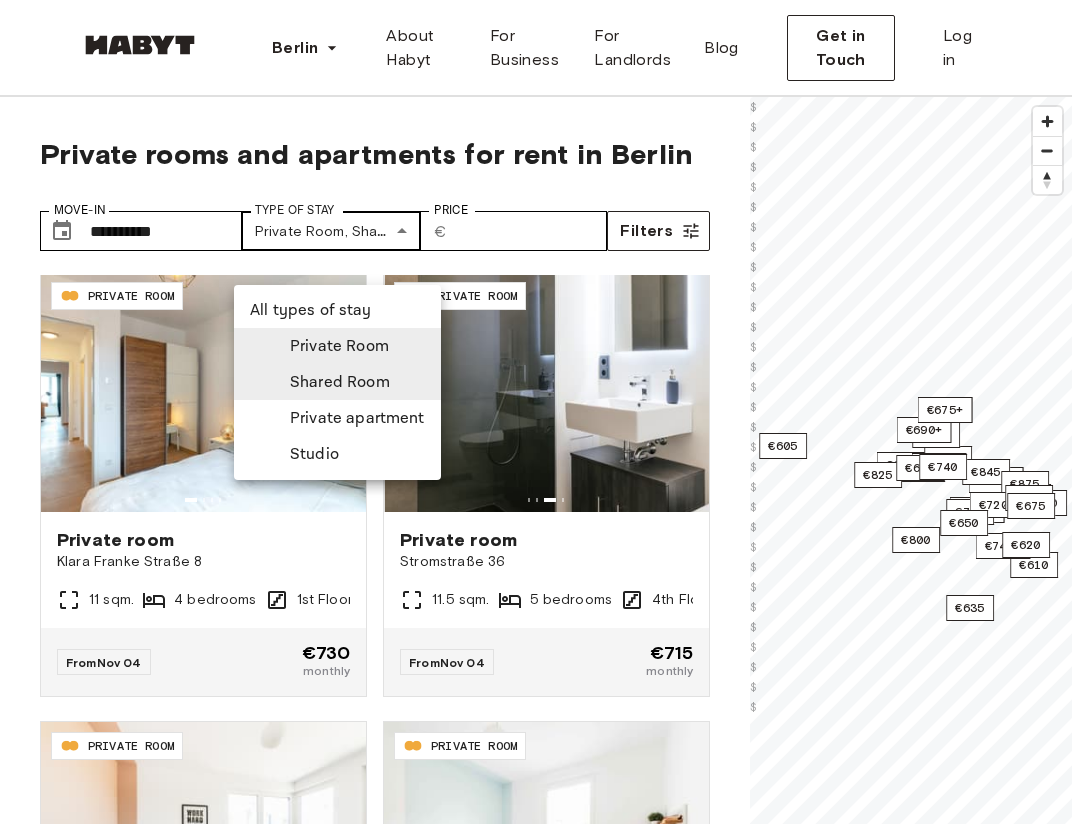 click on "PRIVATE ROOM Private room [STREET] [NUMBER] [NUMBER] sqm. [NUMBER] bedrooms [NUMBER] Floor From Nov [DAY] €[PRICE] monthly PRIVATE ROOM Private room [STREET] [NUMBER] [NUMBER] sqm. [NUMBER] bedrooms [NUMBER] Floor From Nov [DAY] €[PRICE] monthly PRIVATE ROOM Private room [STREET] [NUMBER] [NUMBER] sqm. [NUMBER] bedrooms [NUMBER] Floor From Nov [DAY] €[PRICE] monthly PRIVATE ROOM Private room [STREET] [NUMBER]-[NUMBER] [NUMBER] sqm. [NUMBER] bedrooms [NUMBER] Floor From Nov [DAY] €[PRICE] monthly PRIVATE ROOM Private room [NUMBER] sqm. [NUMBER] bedrooms" at bounding box center [543, 2550] 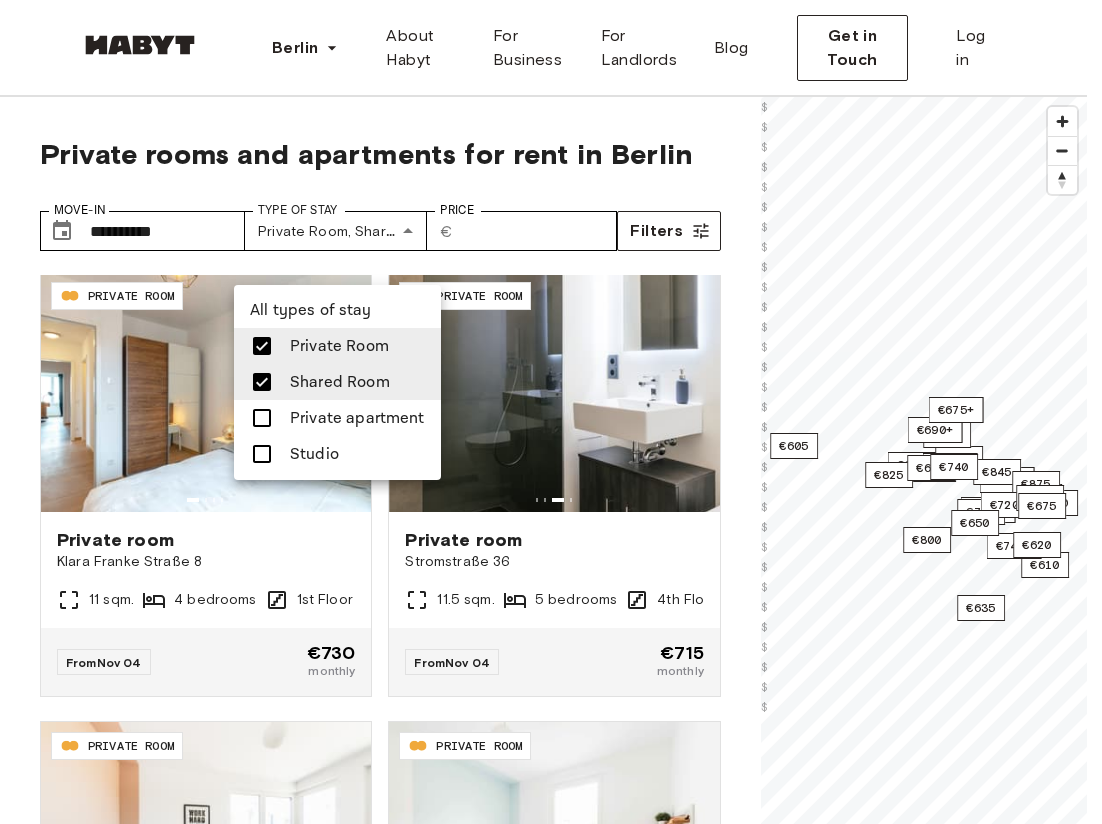 click on "Private apartment" at bounding box center [357, 418] 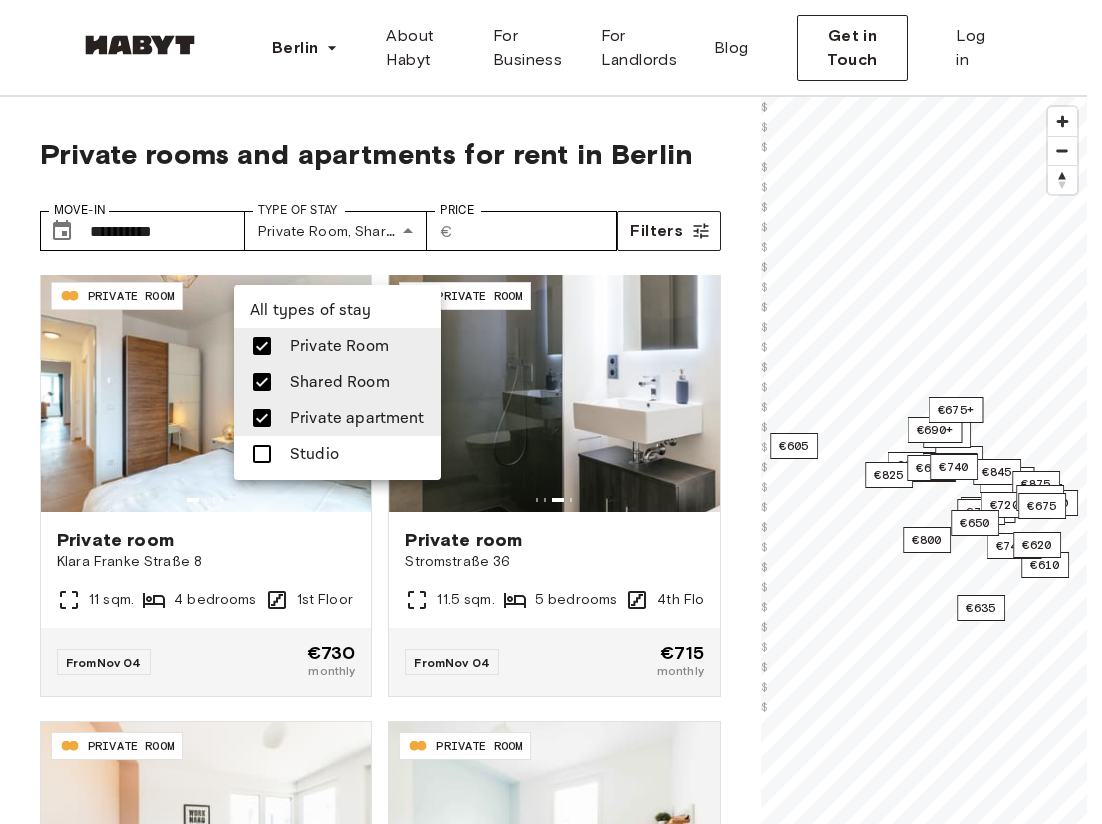 click at bounding box center [551, 412] 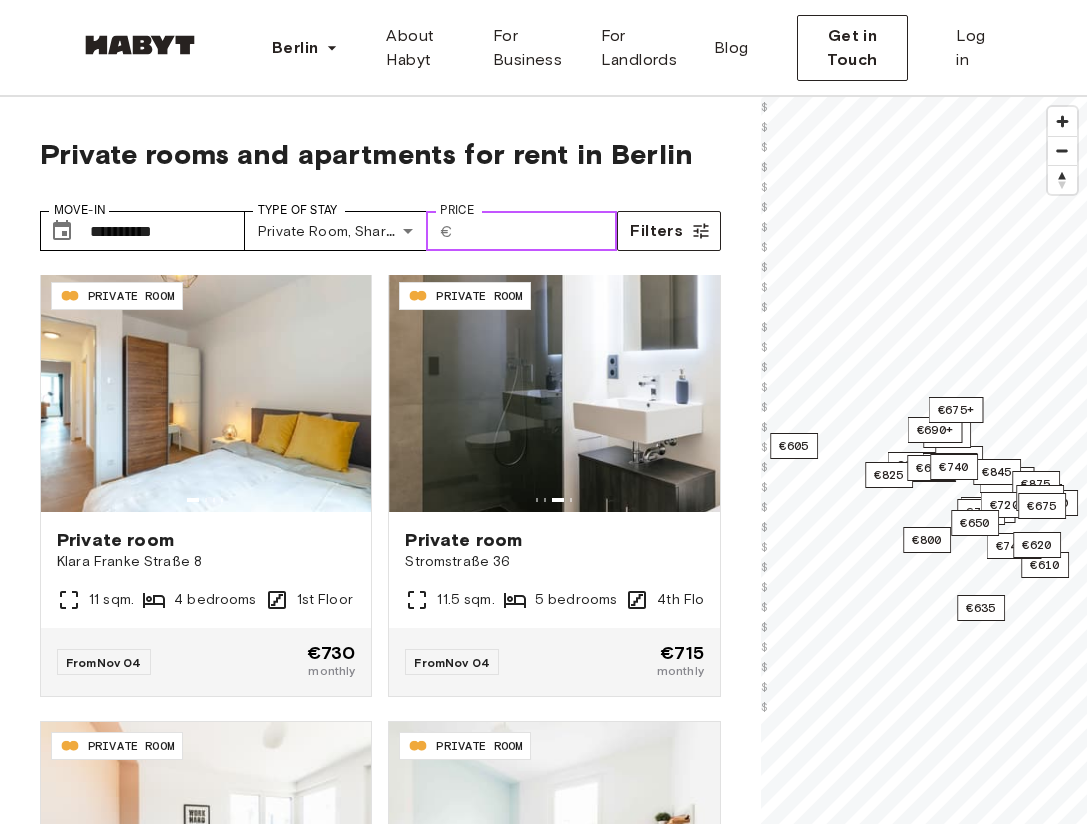 click on "Price" at bounding box center [538, 231] 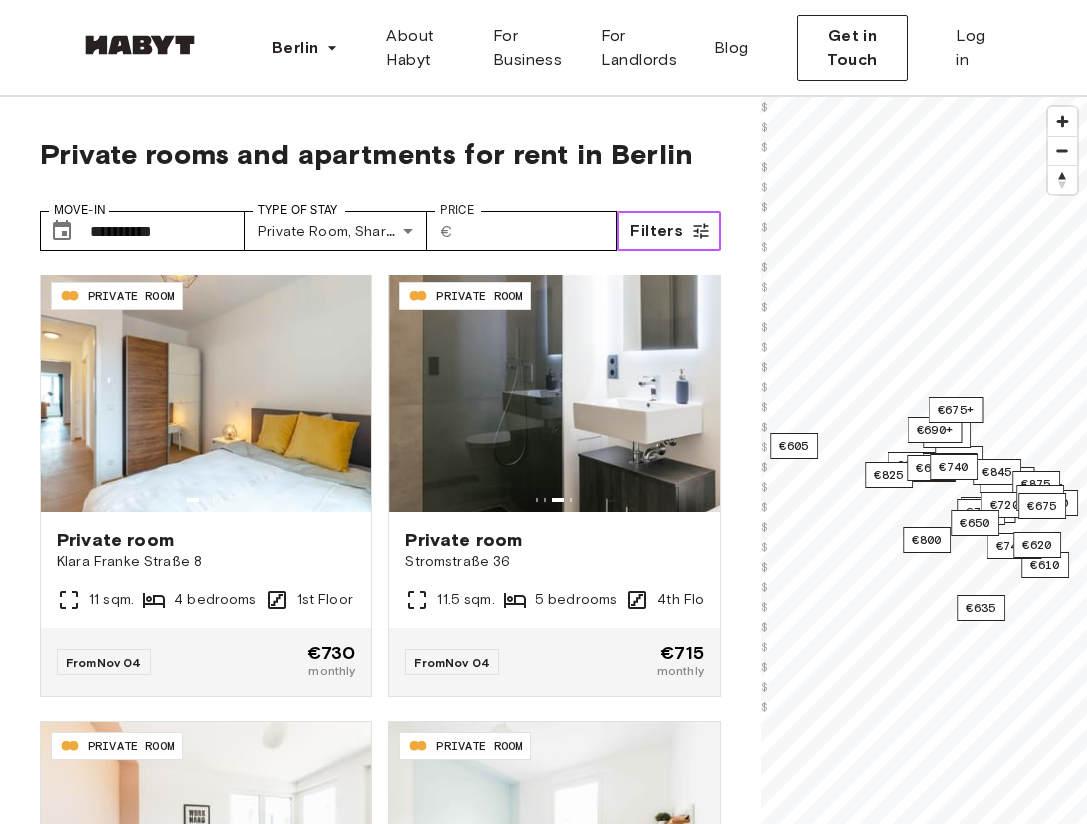 click on "Filters" at bounding box center [656, 231] 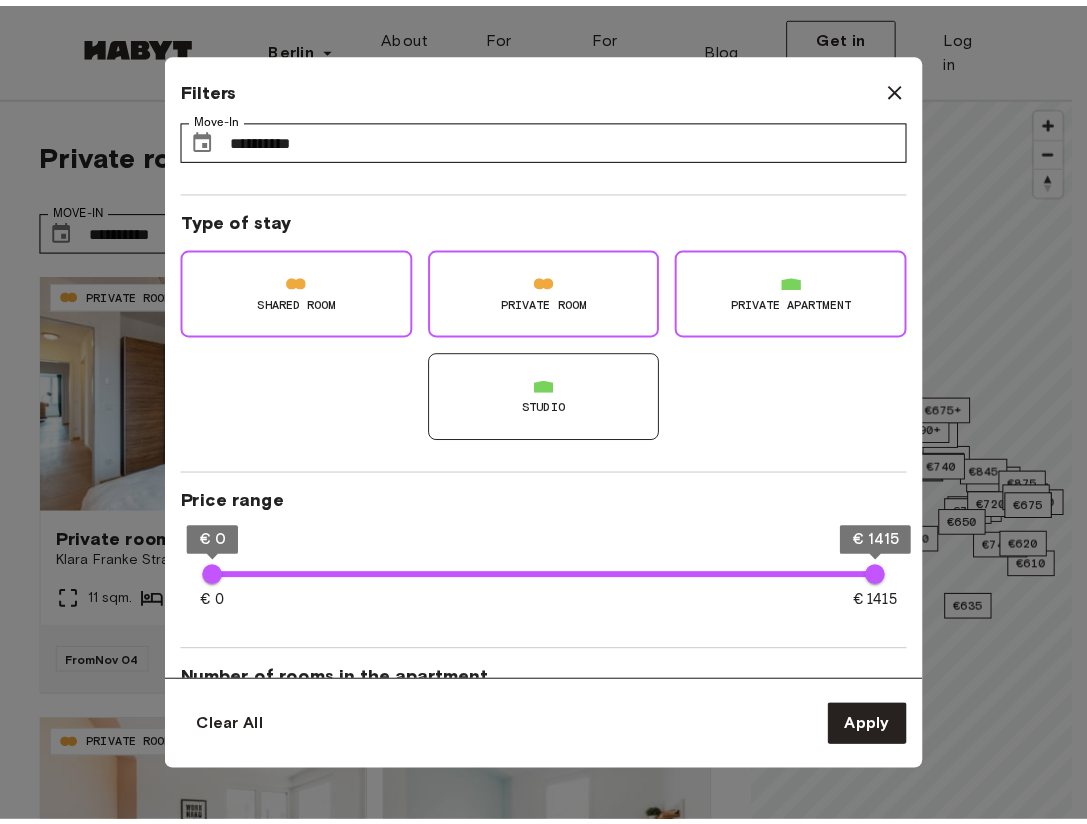 scroll, scrollTop: 155, scrollLeft: 0, axis: vertical 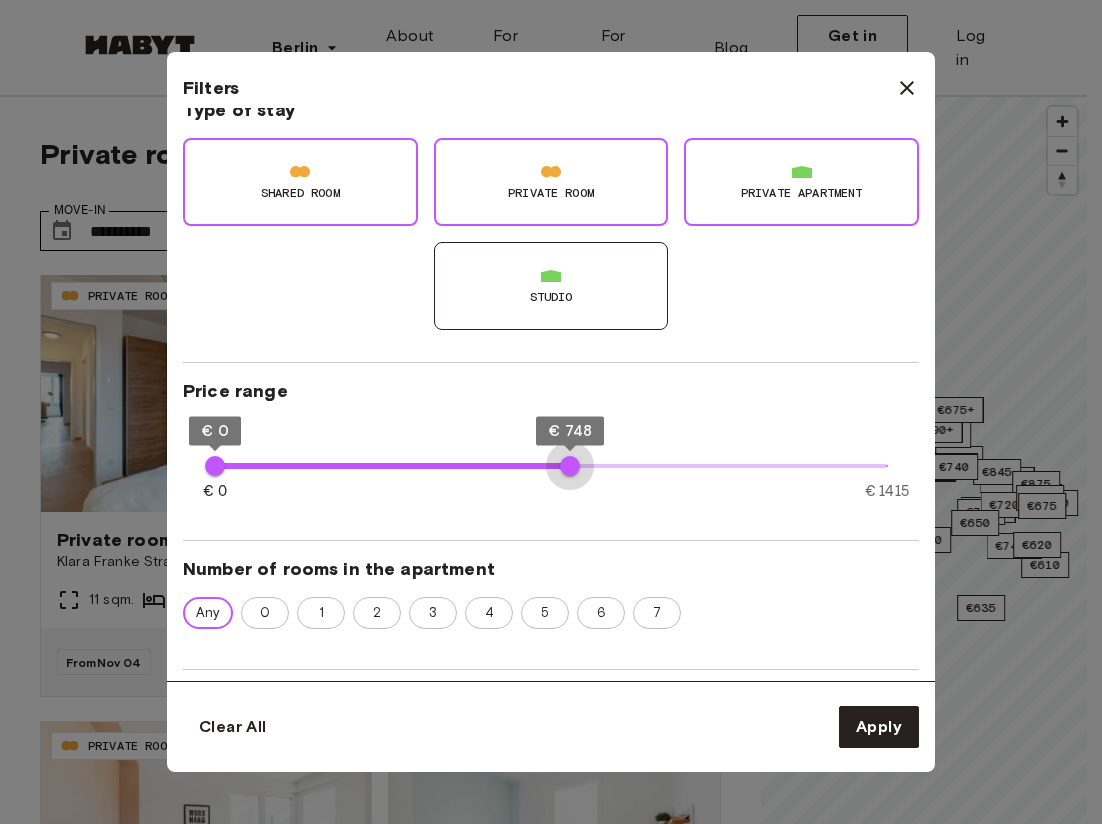 type on "***" 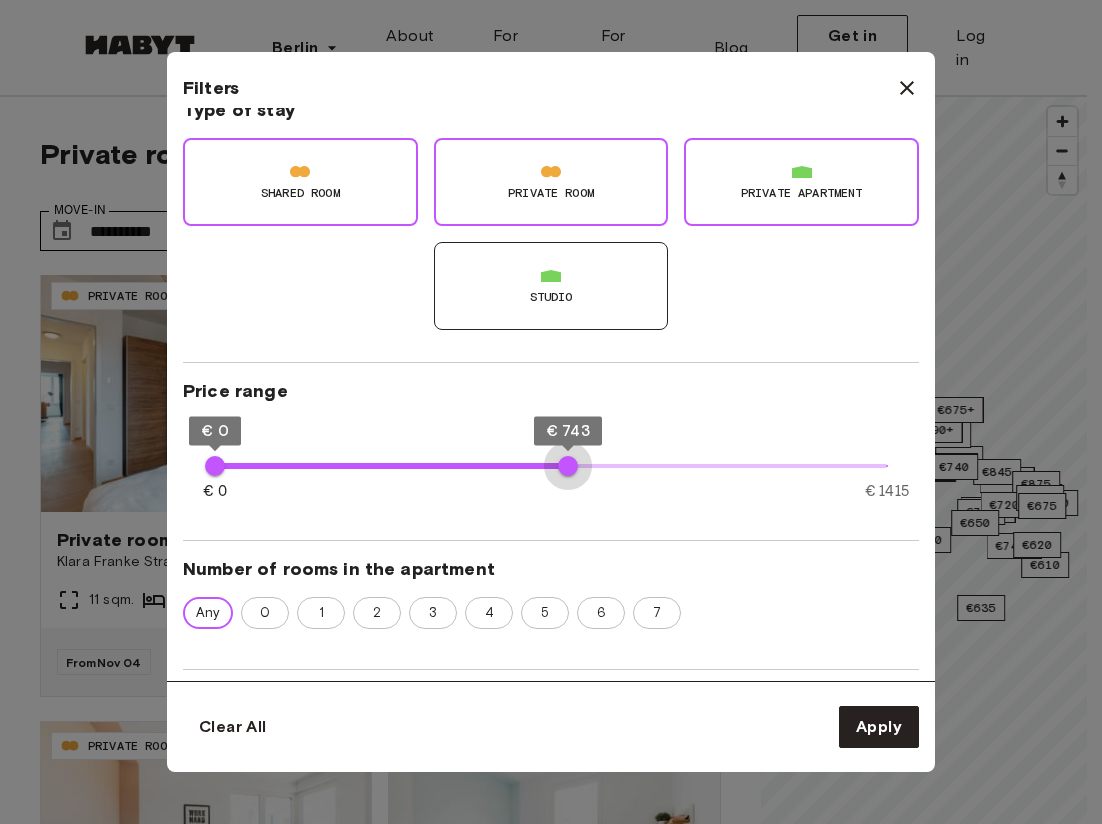 drag, startPoint x: 885, startPoint y: 468, endPoint x: 568, endPoint y: 459, distance: 317.12775 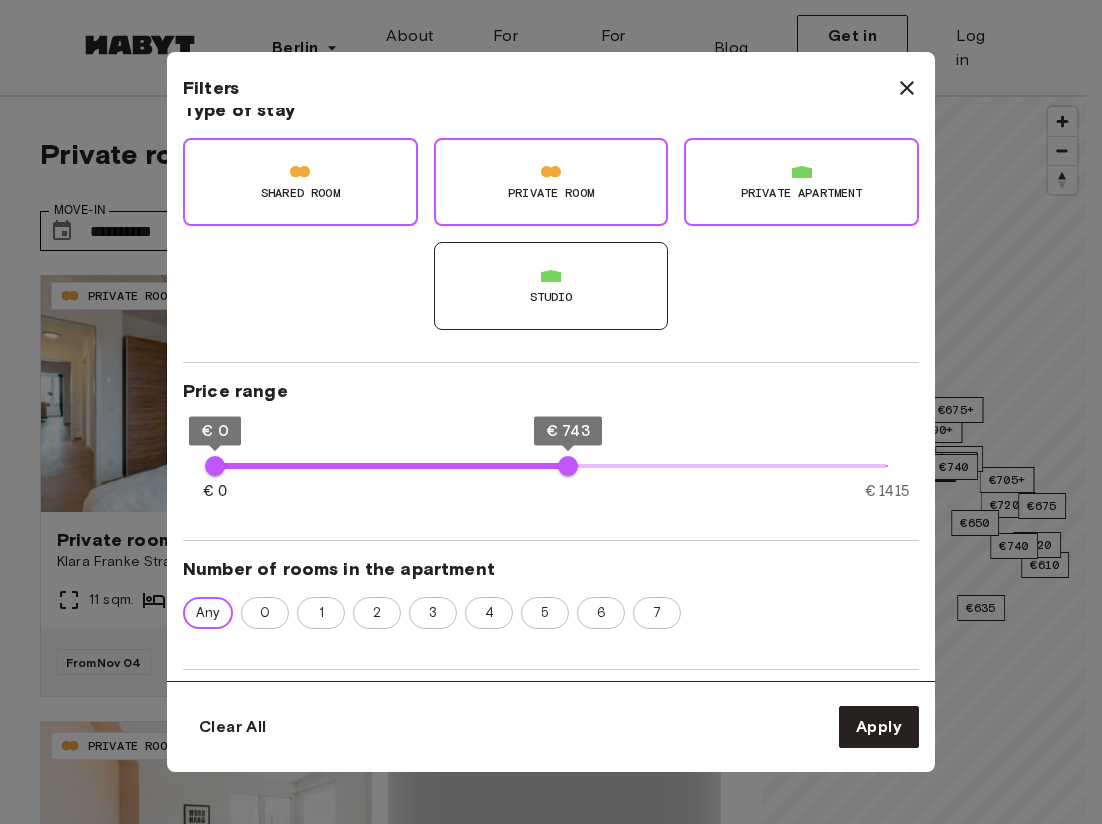 type on "***" 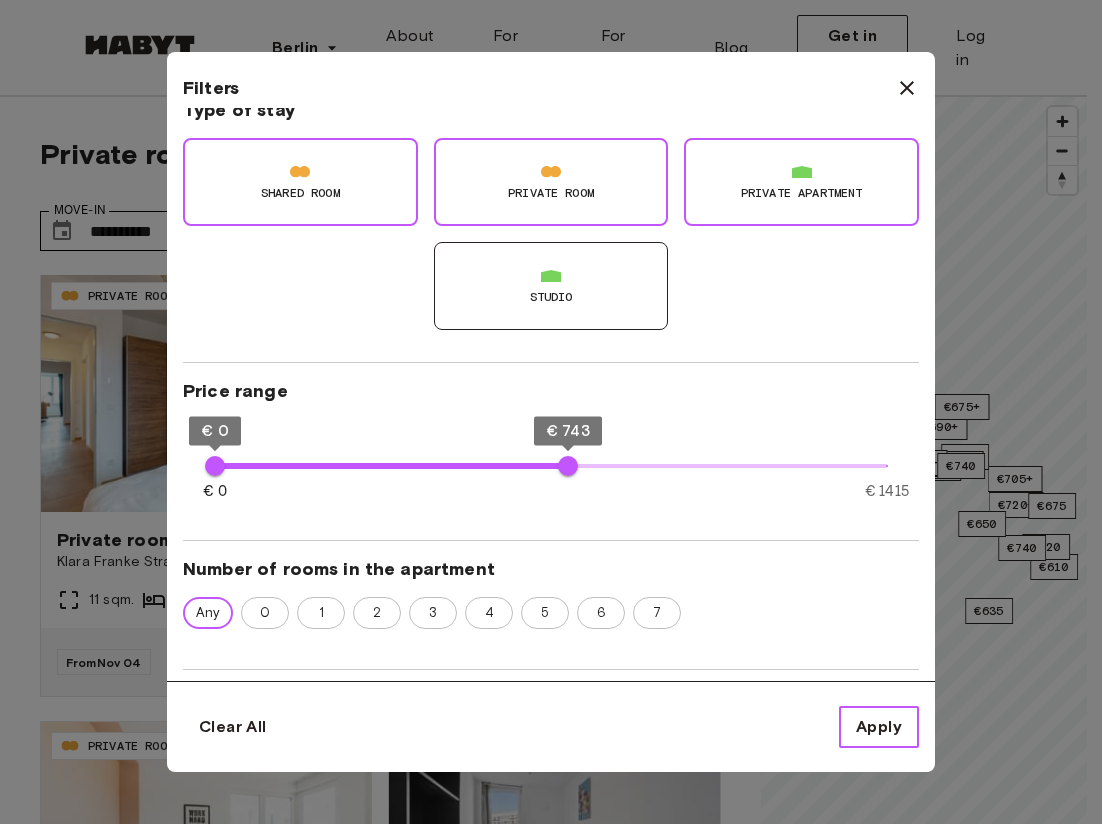 click on "Apply" at bounding box center (879, 727) 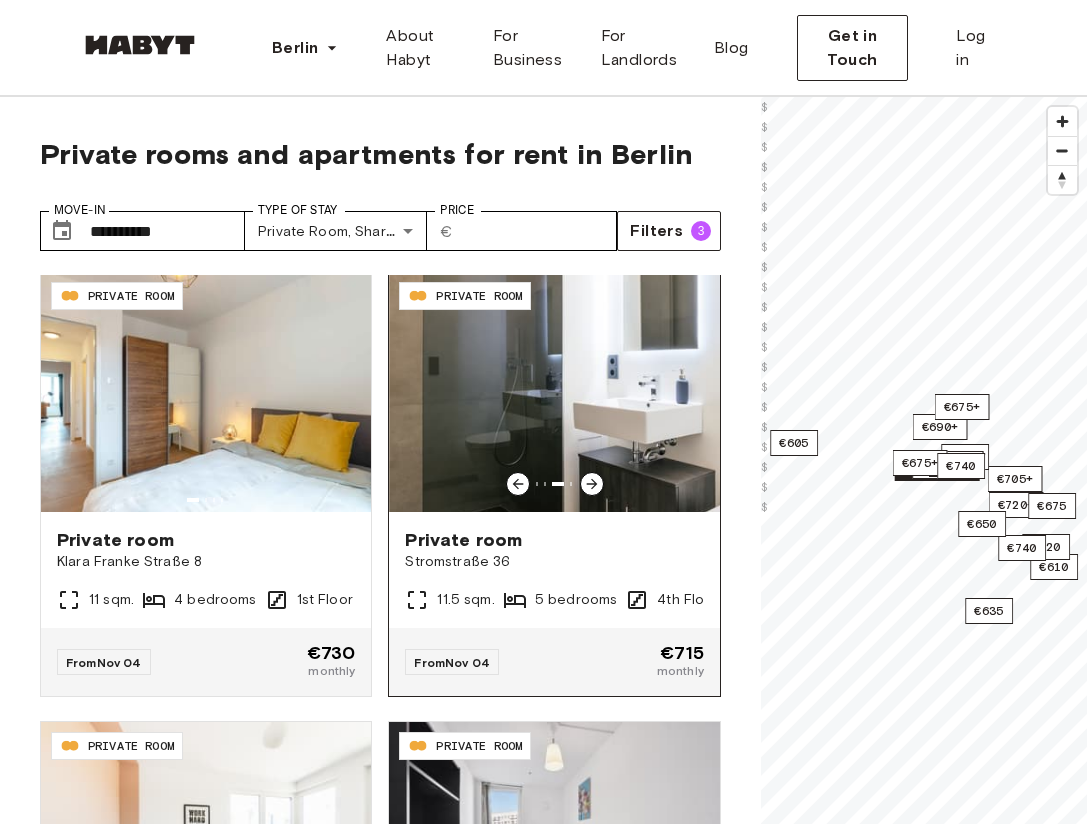 click 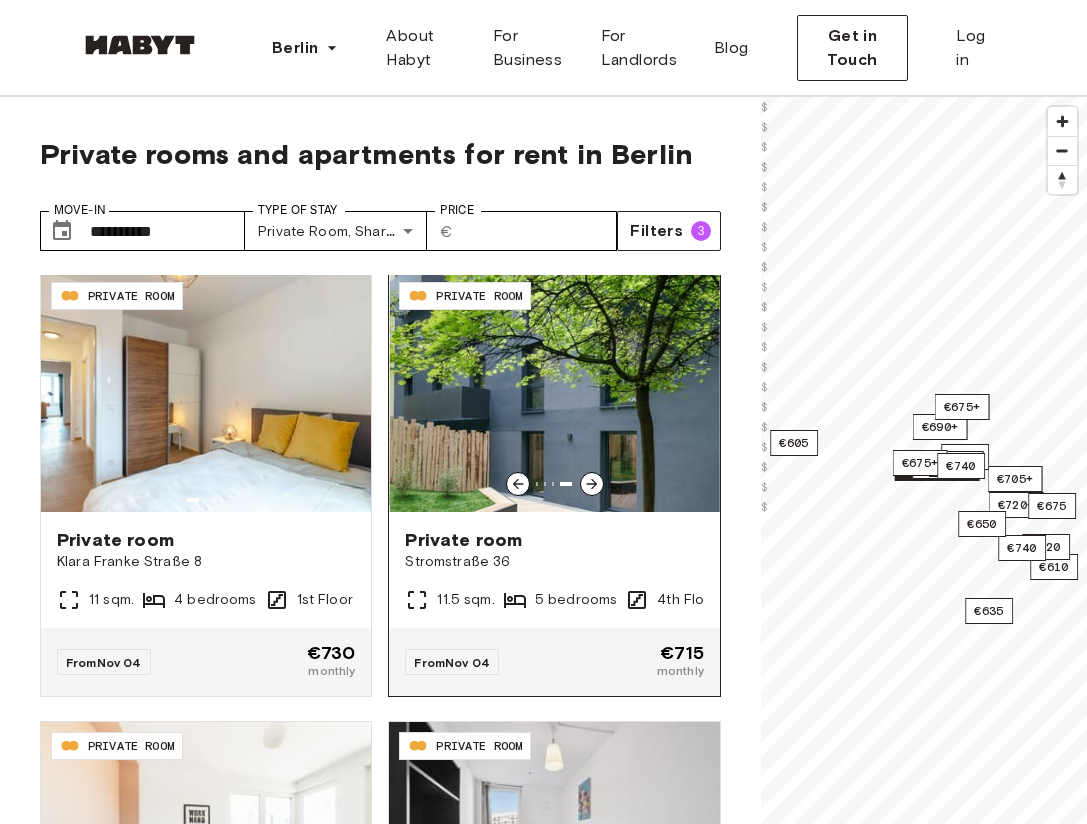 click 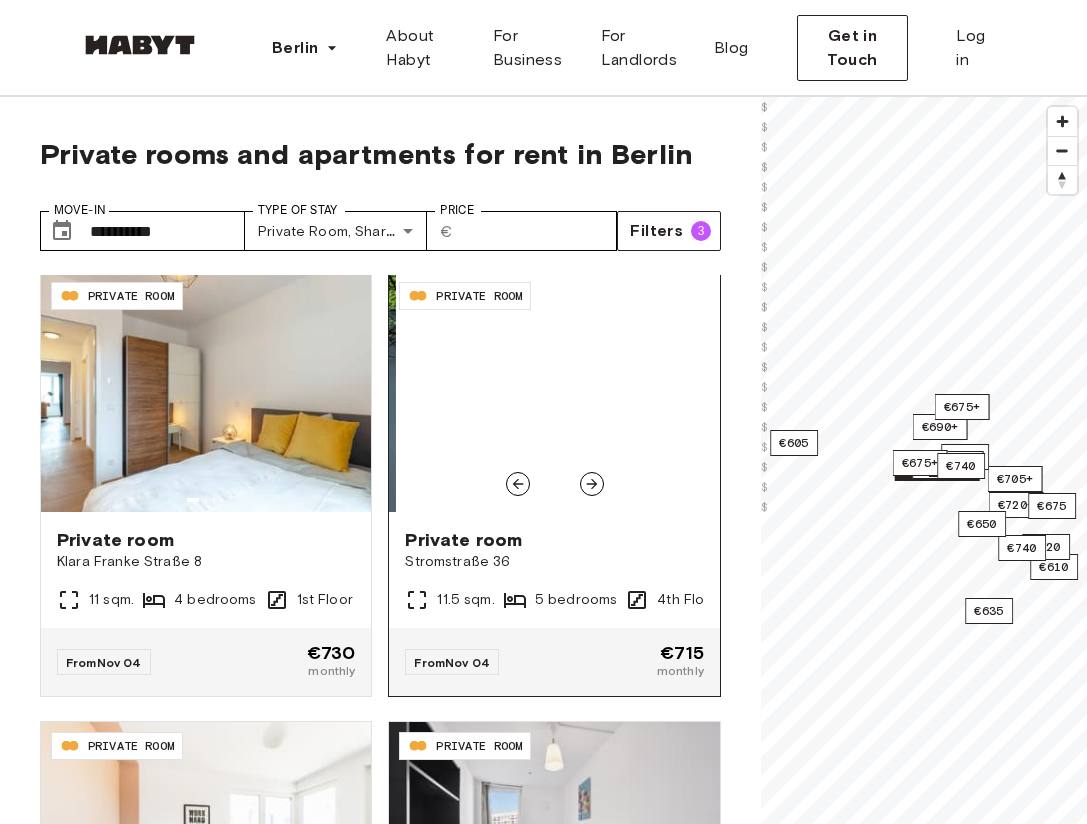 click 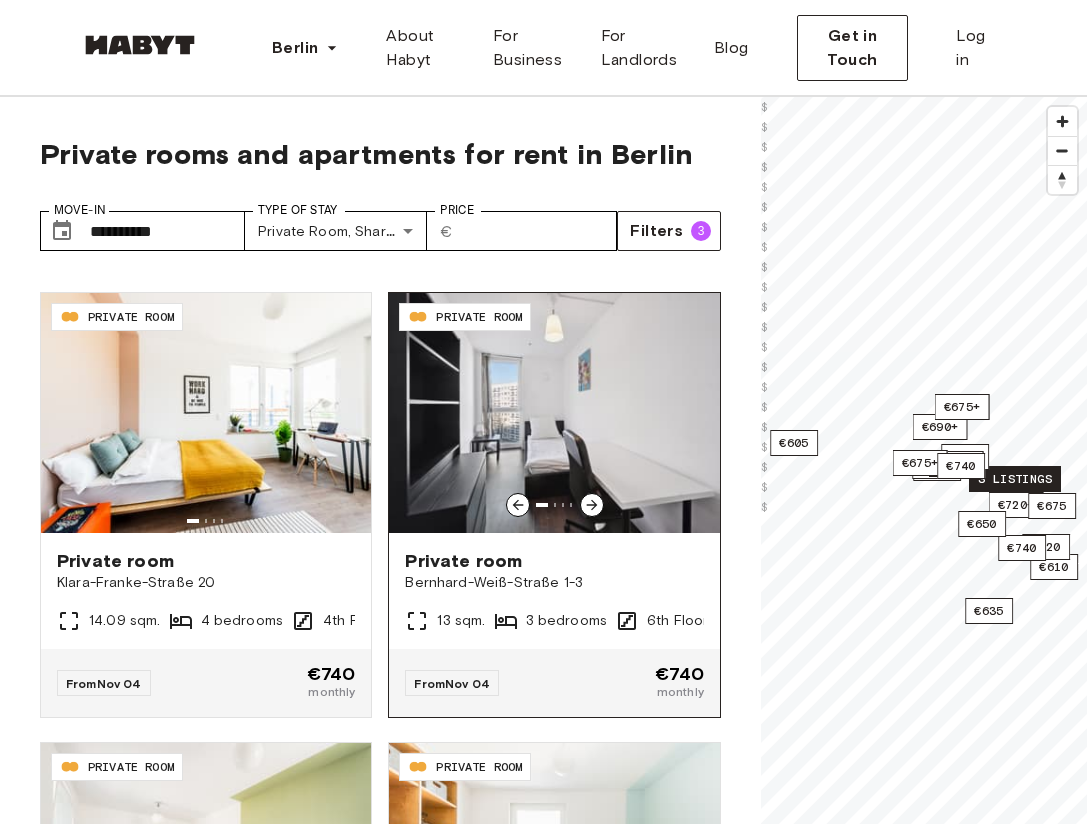 scroll, scrollTop: 437, scrollLeft: 0, axis: vertical 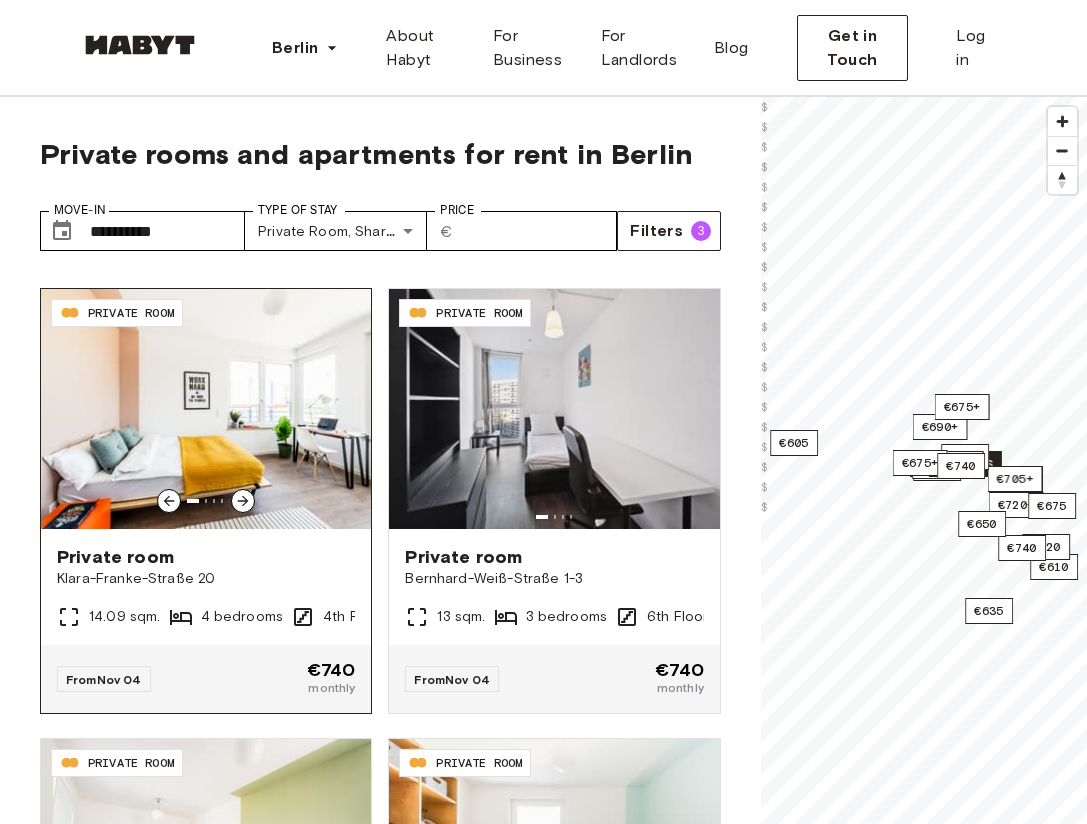 click 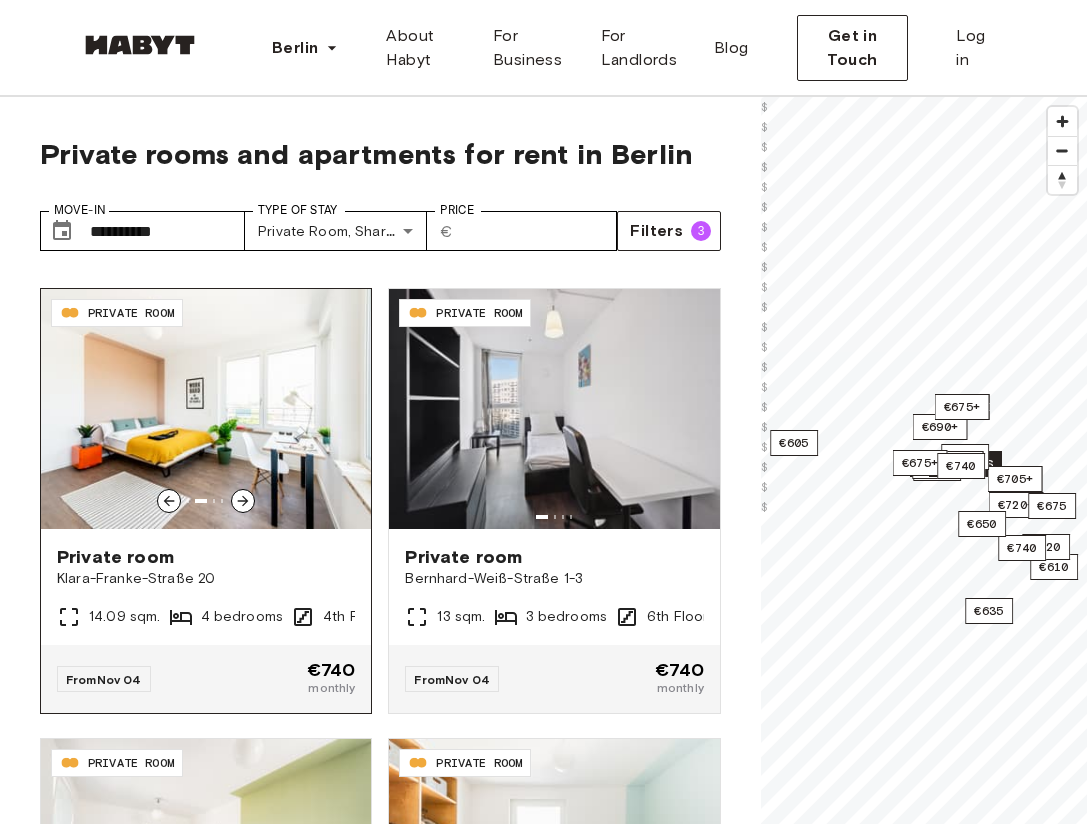 click 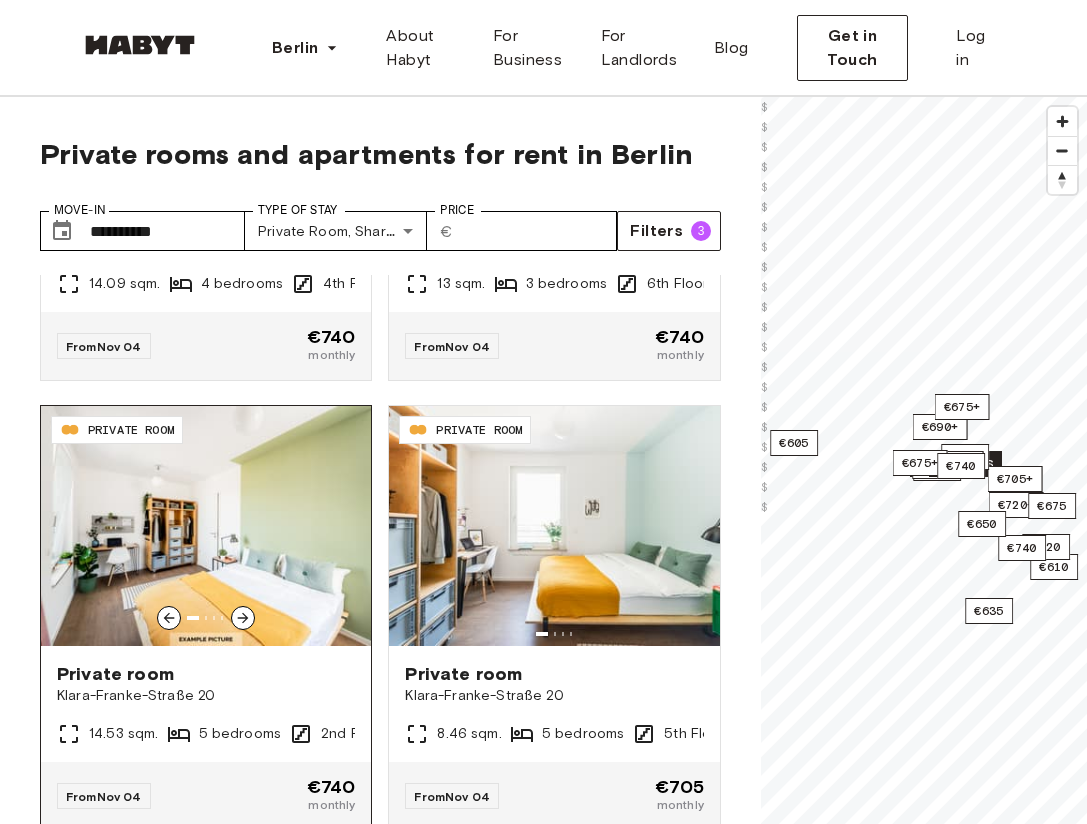 scroll, scrollTop: 831, scrollLeft: 0, axis: vertical 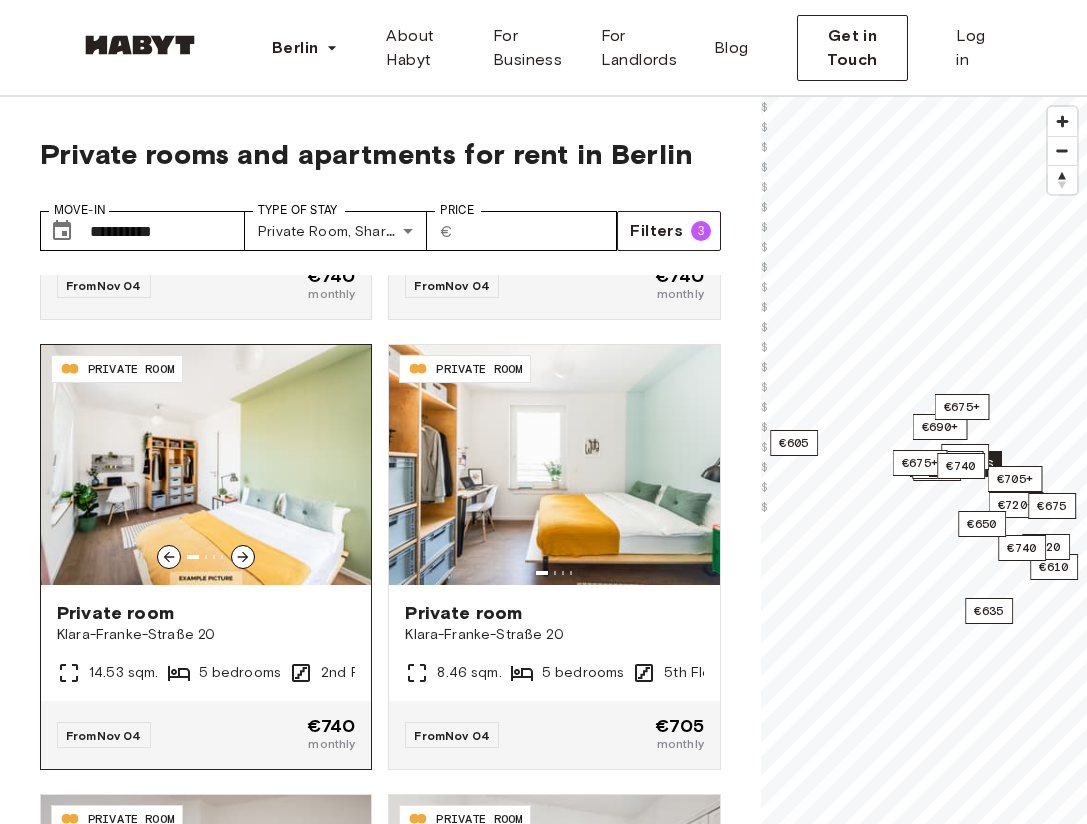 click 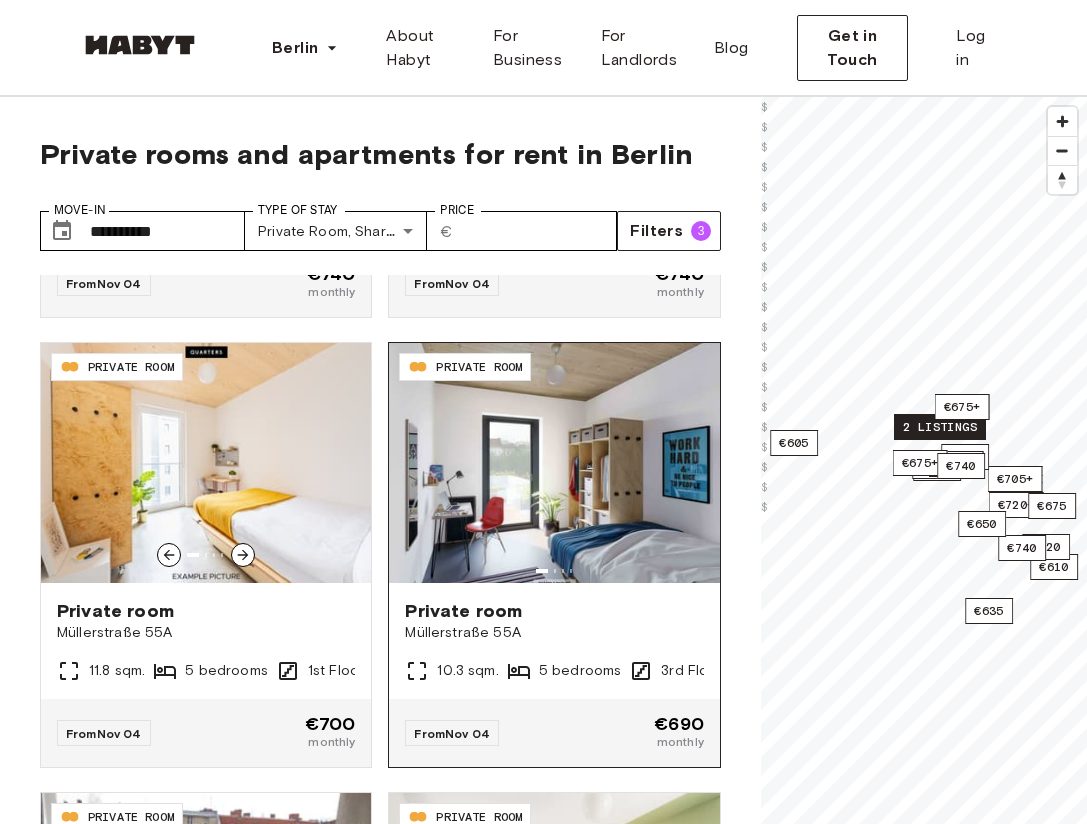 scroll, scrollTop: 2658, scrollLeft: 0, axis: vertical 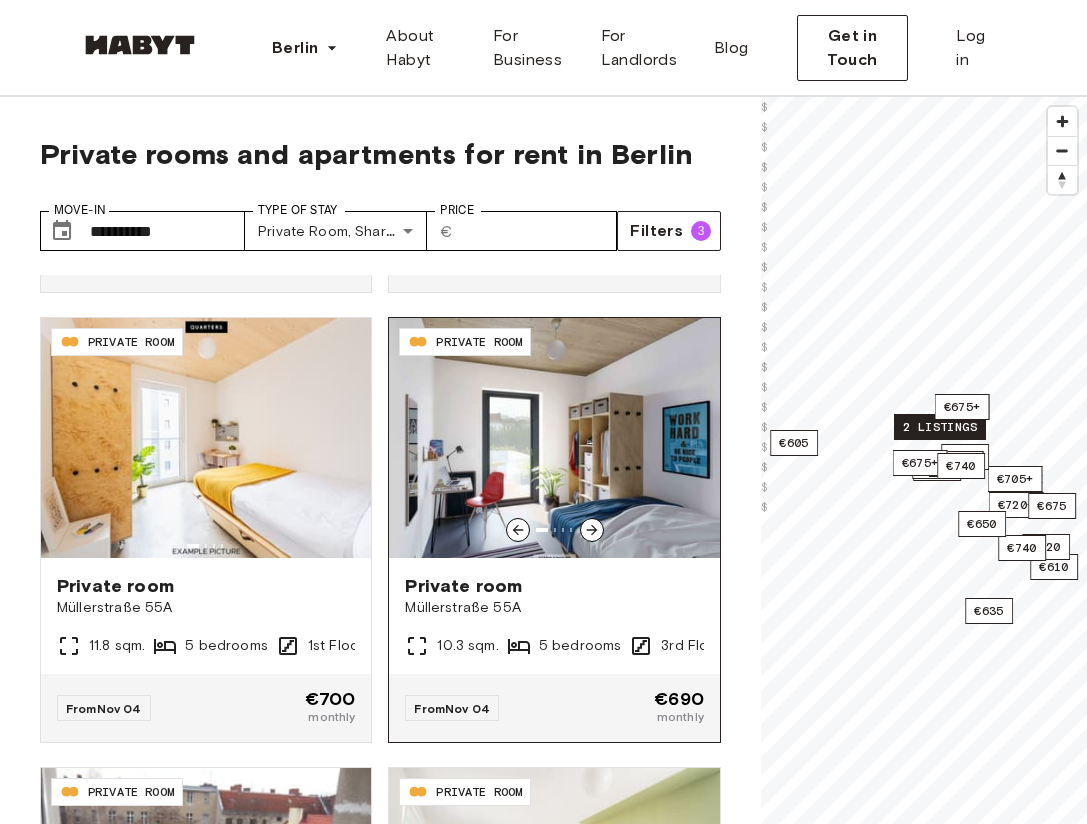 click 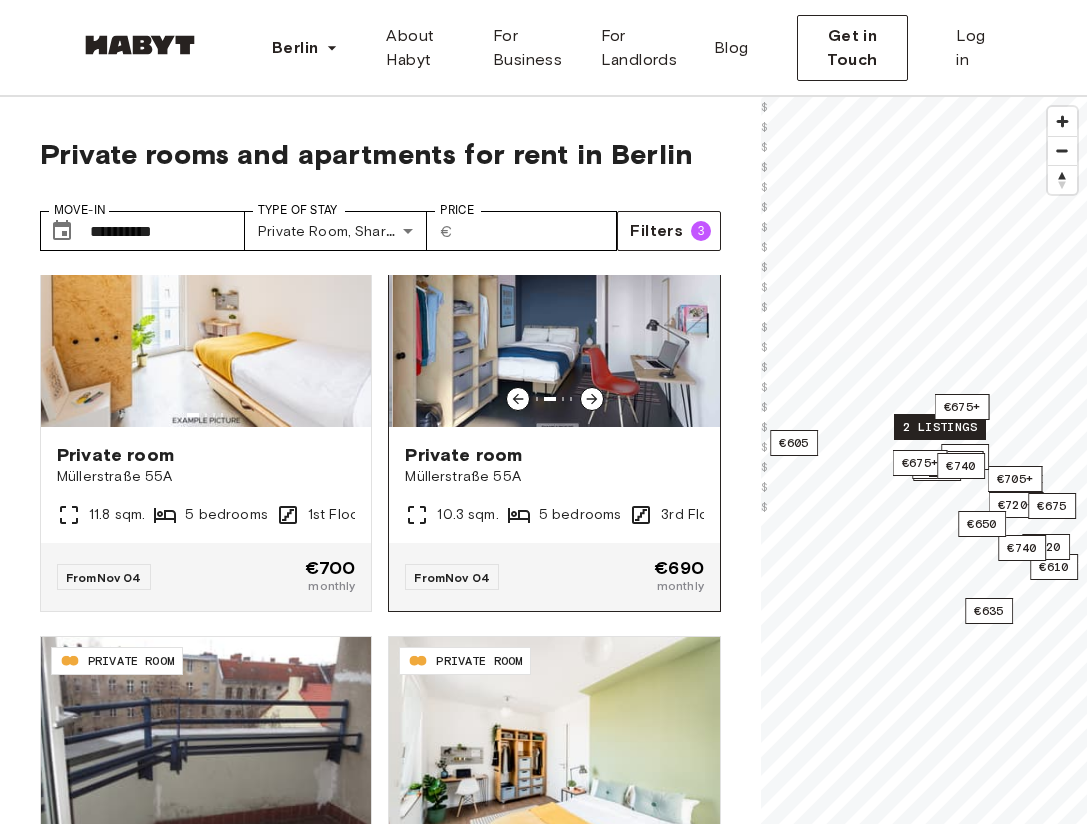 scroll, scrollTop: 3177, scrollLeft: 0, axis: vertical 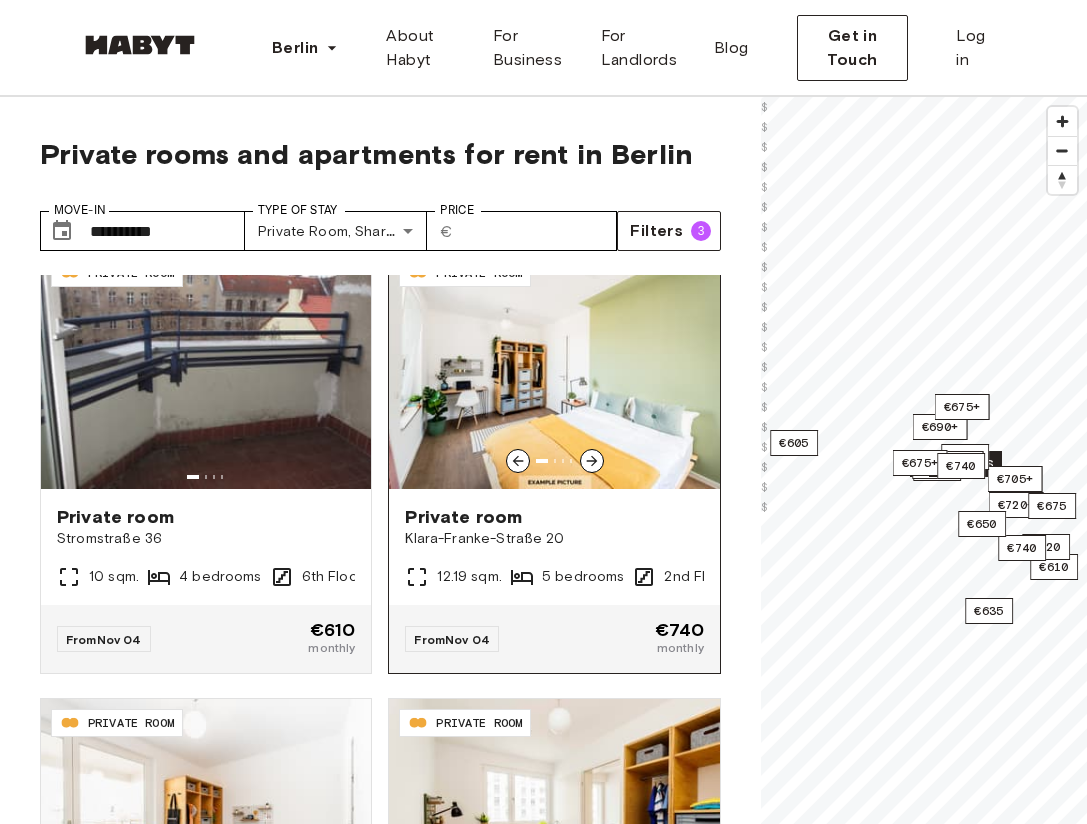 click 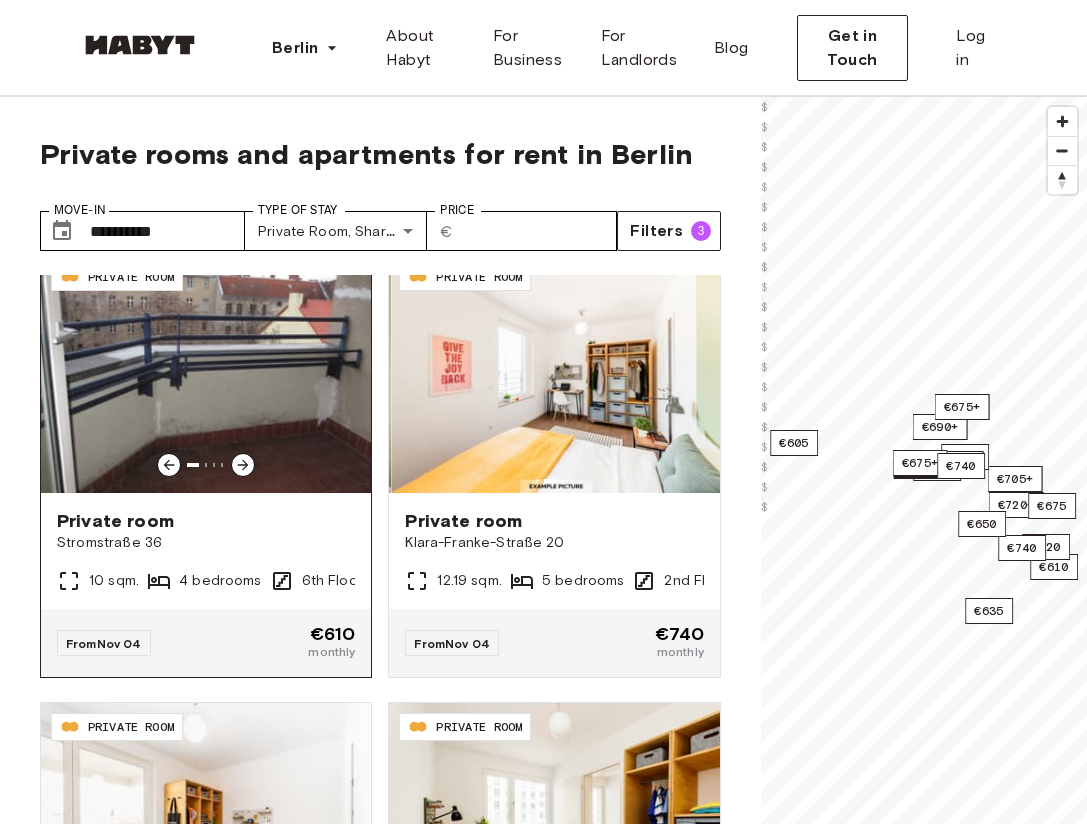 scroll, scrollTop: 3156, scrollLeft: 0, axis: vertical 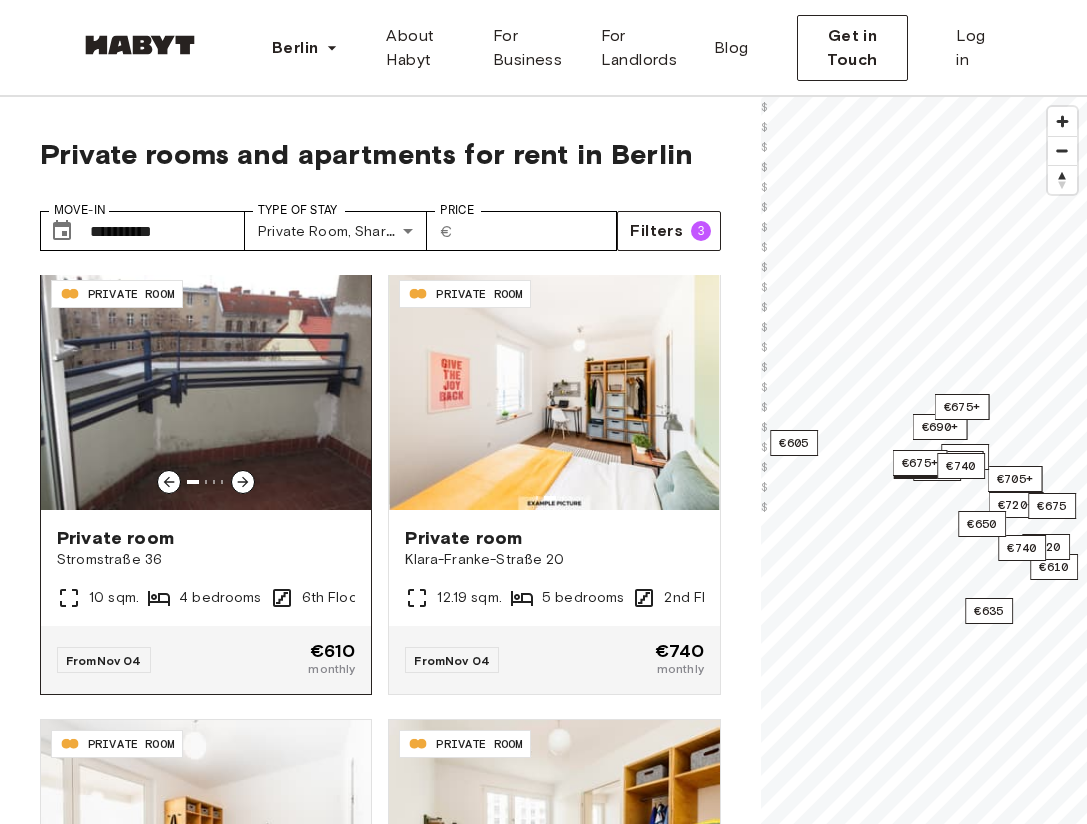 click at bounding box center [243, 482] 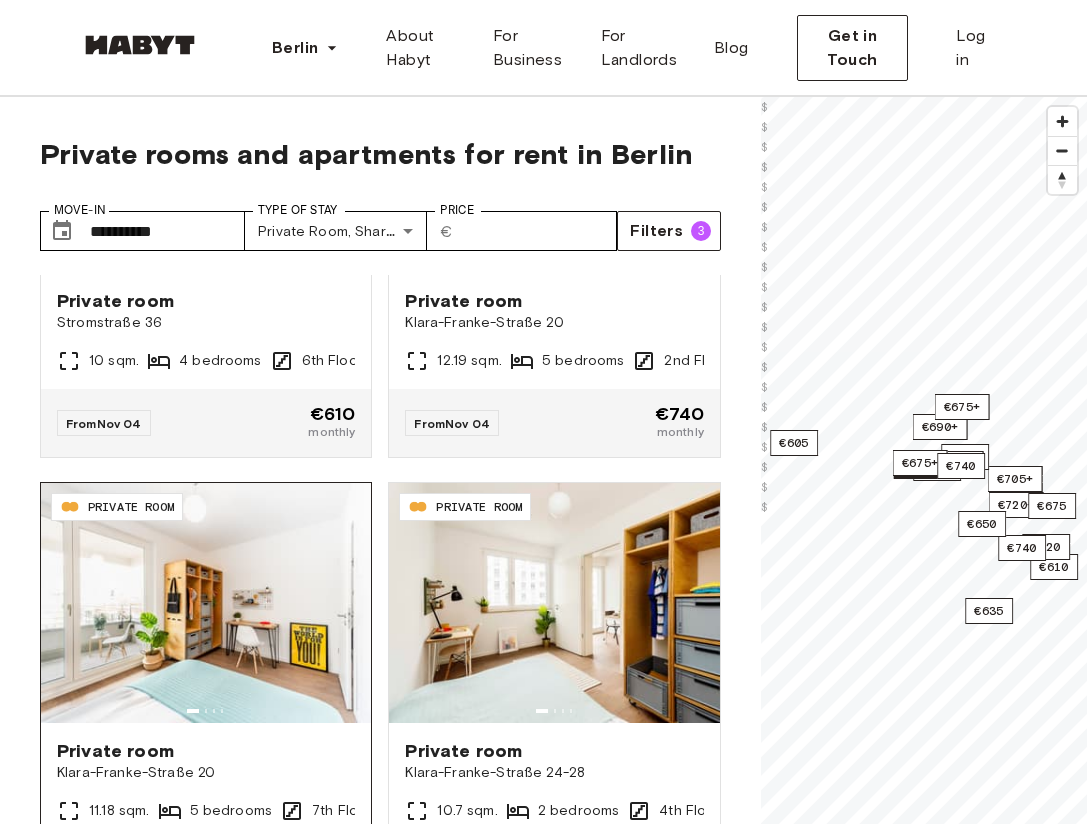 scroll, scrollTop: 3532, scrollLeft: 0, axis: vertical 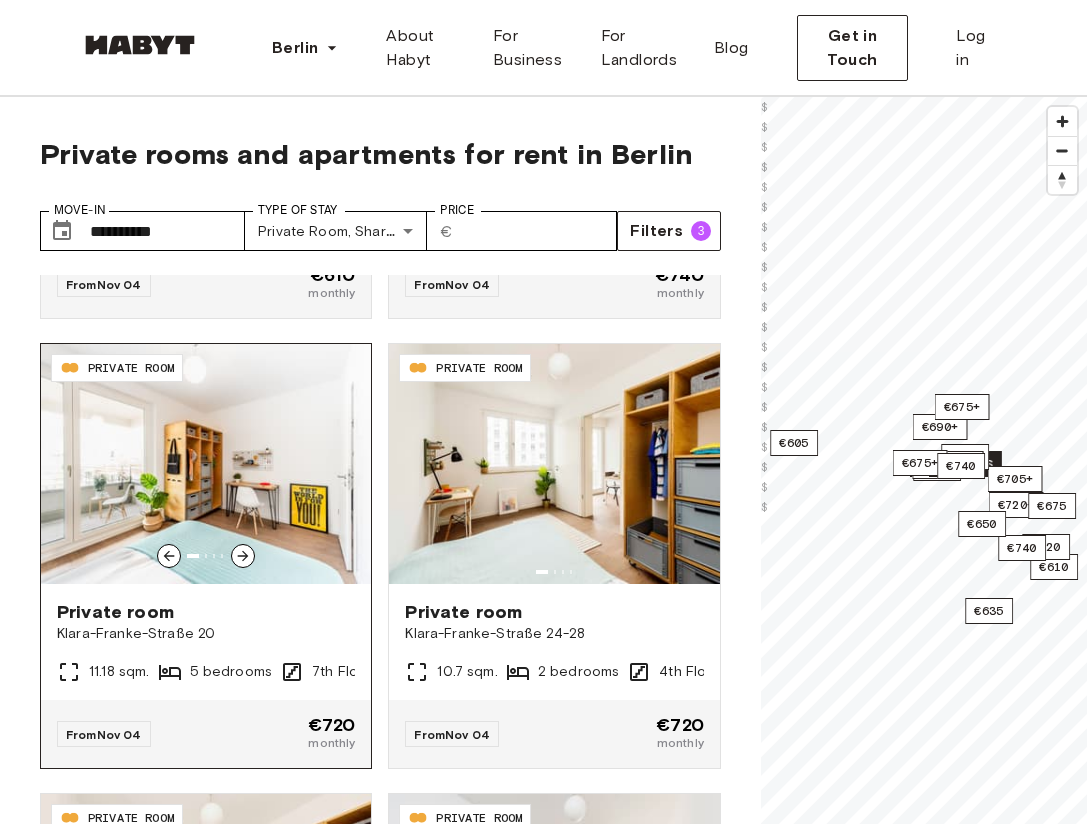 click 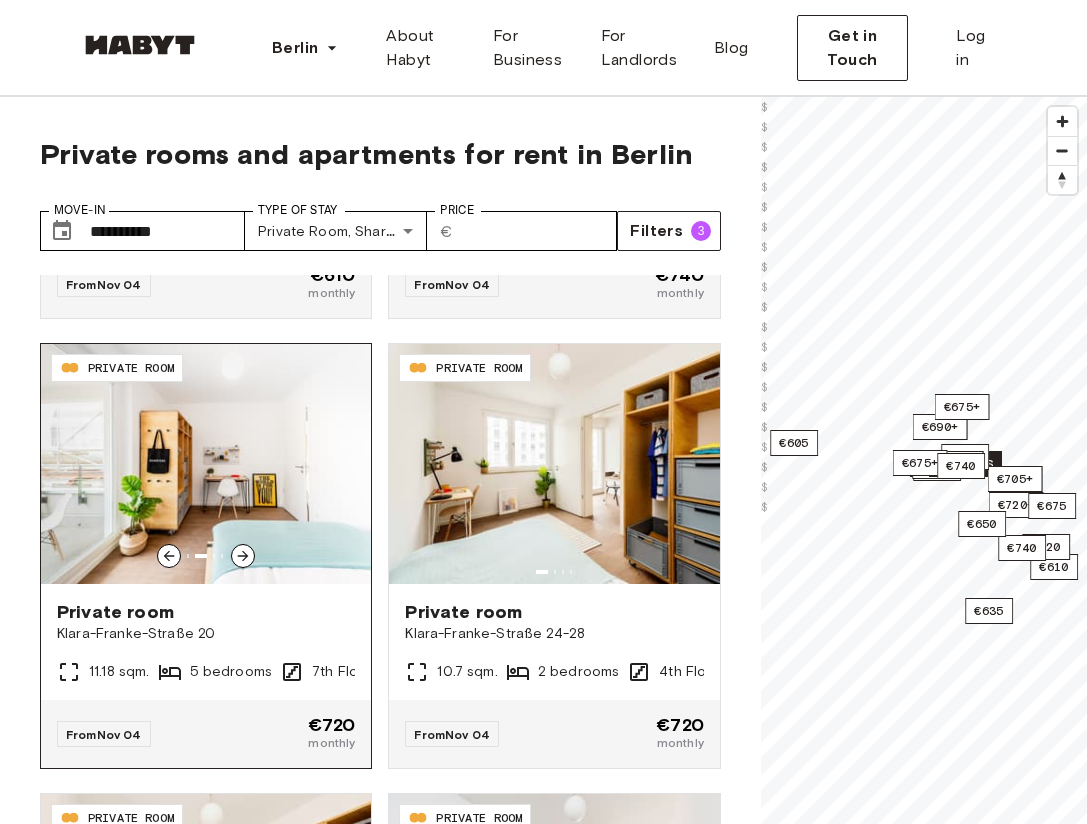 click 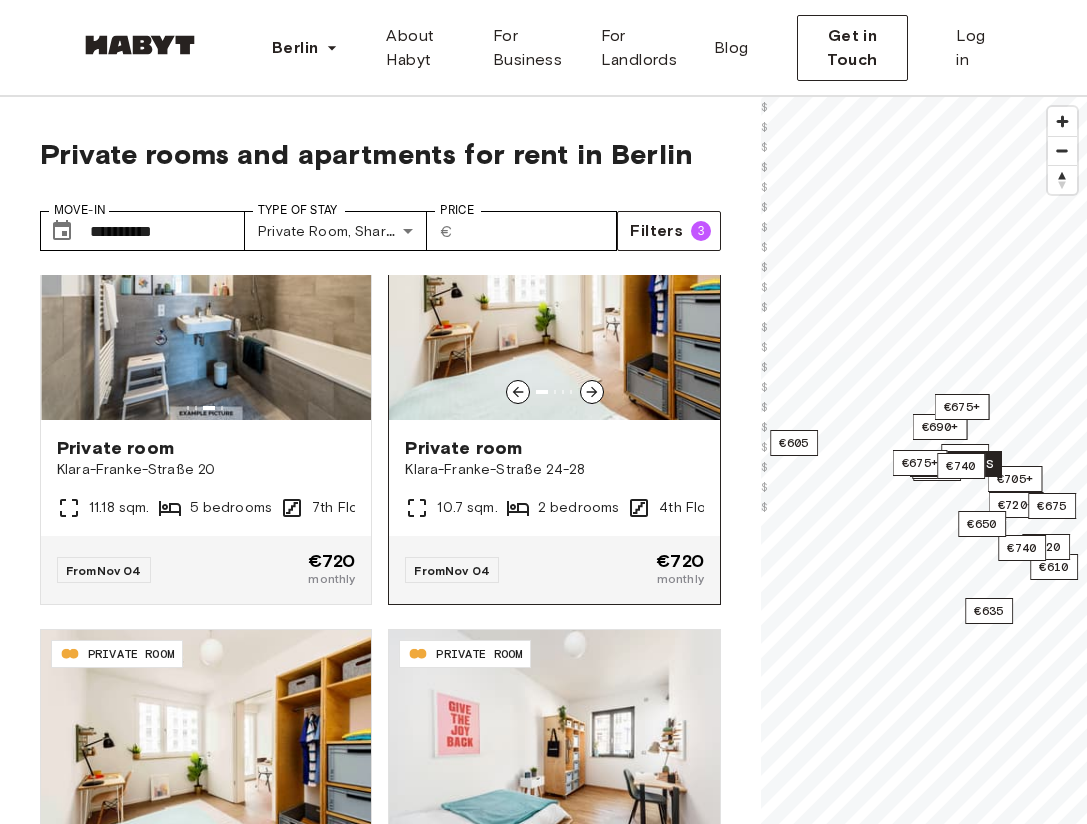 scroll, scrollTop: 3781, scrollLeft: 0, axis: vertical 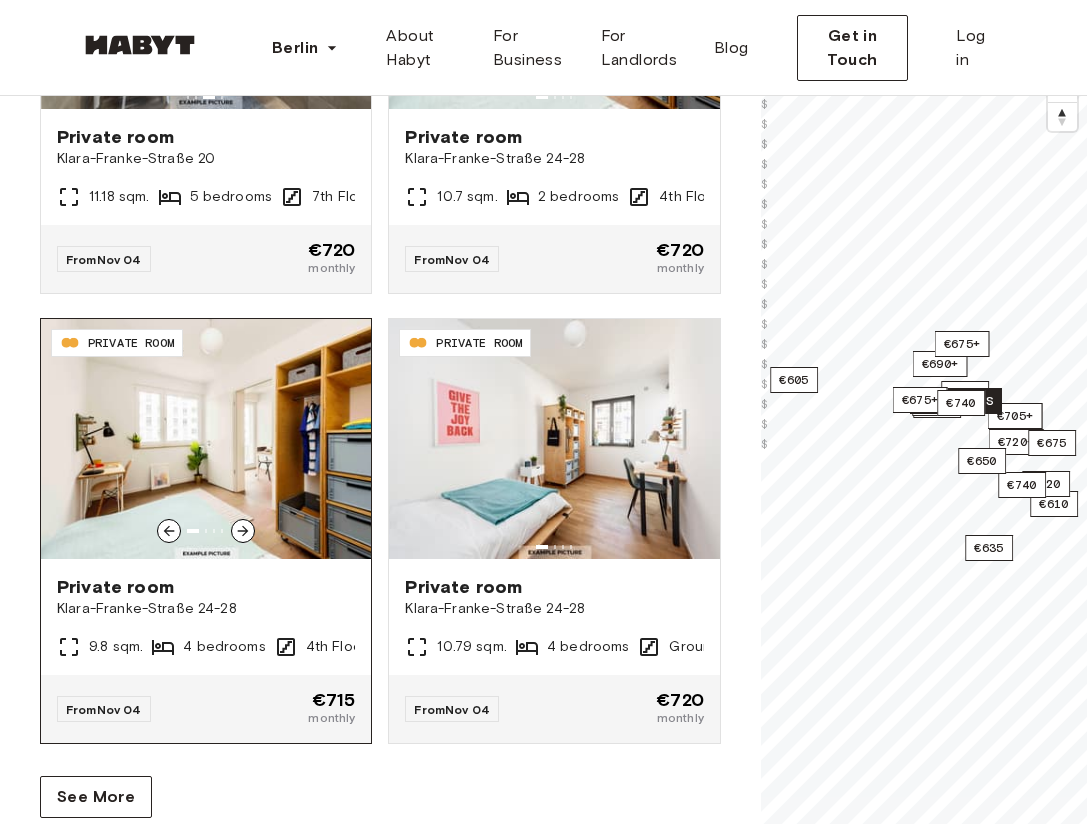 click 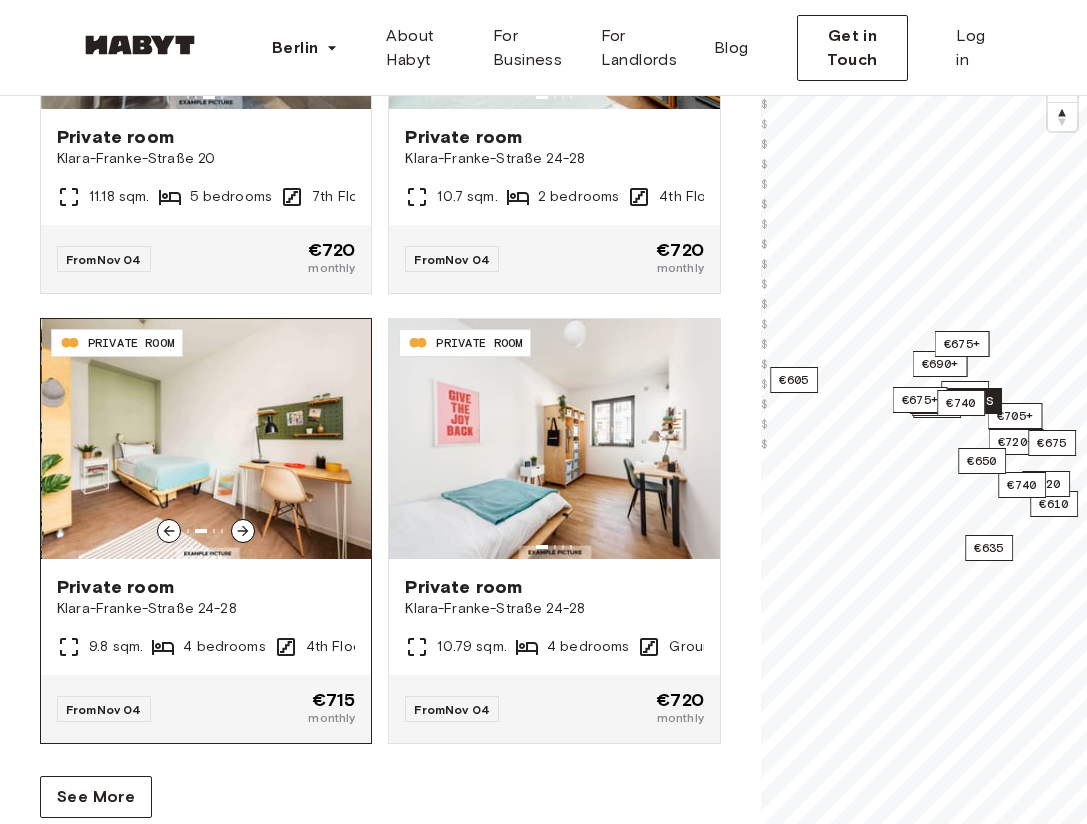 click 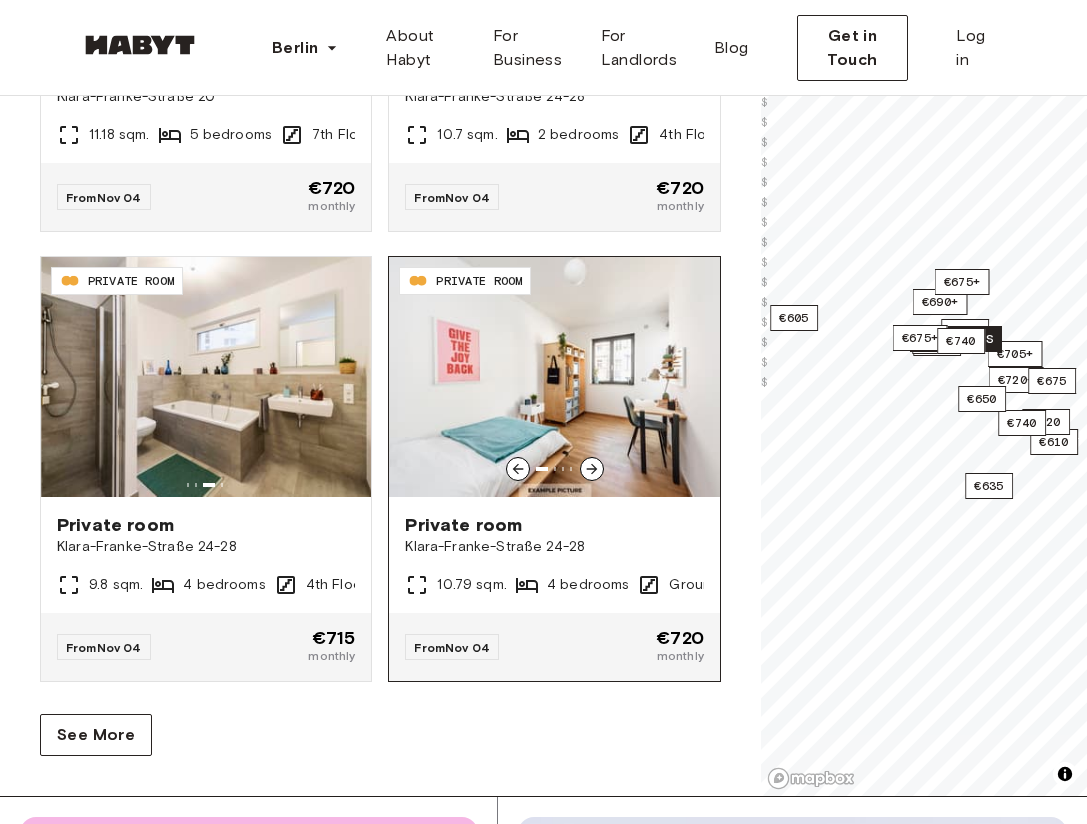 scroll, scrollTop: 512, scrollLeft: 0, axis: vertical 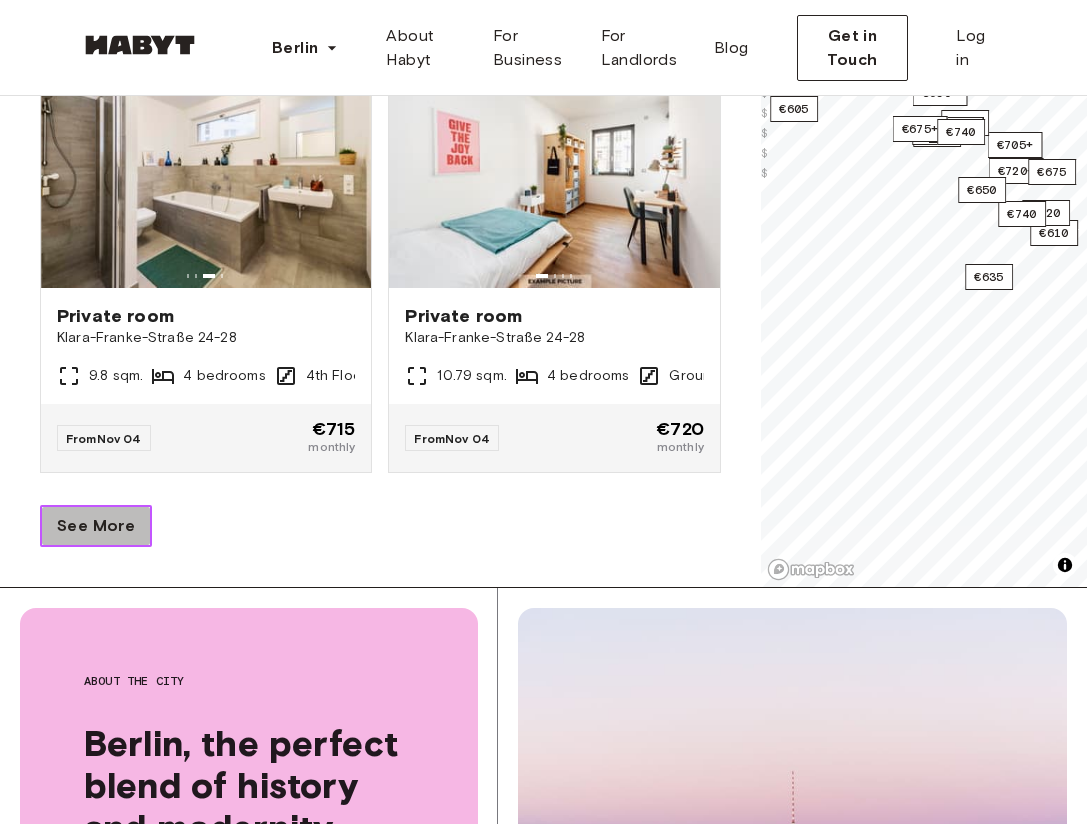 click on "See More" at bounding box center (96, 526) 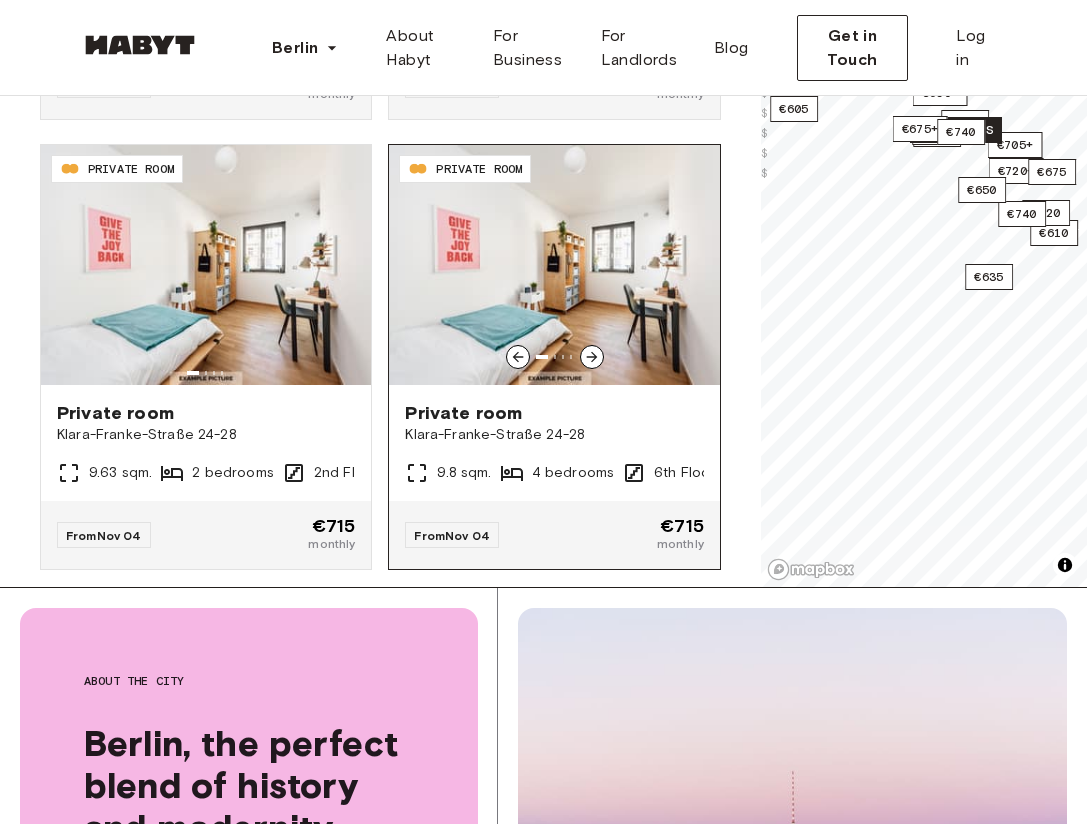 scroll, scrollTop: 4467, scrollLeft: 0, axis: vertical 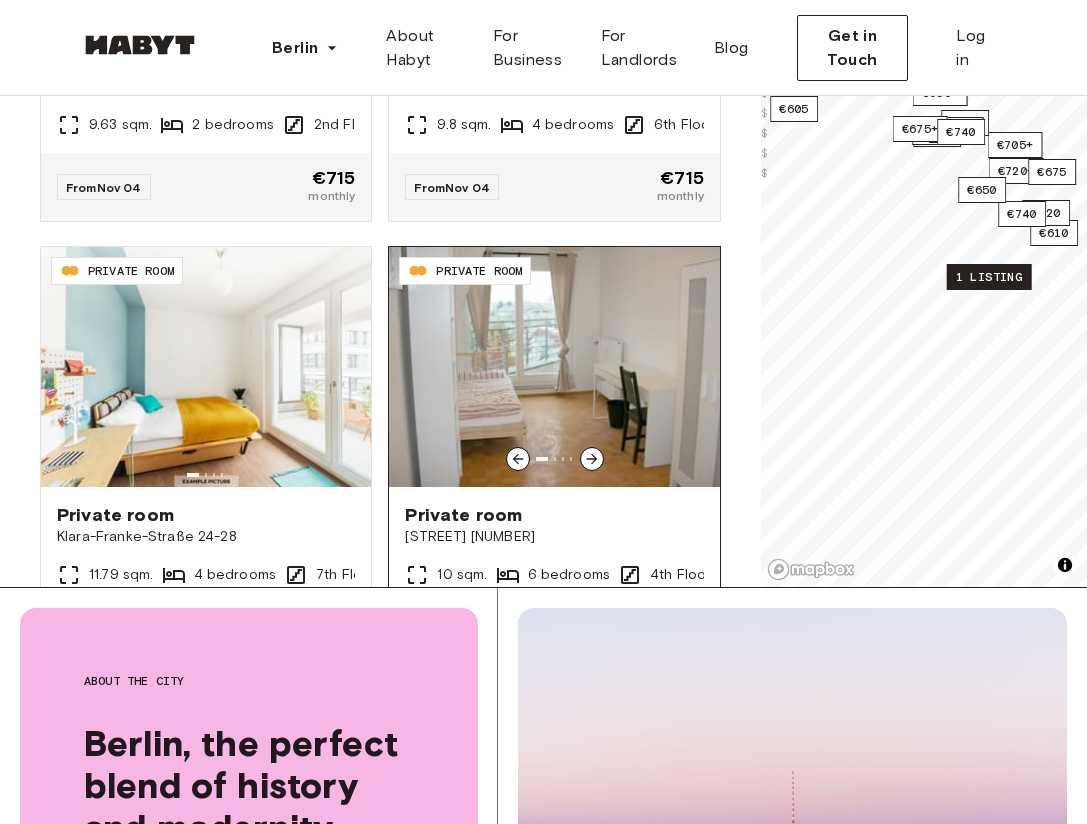 click 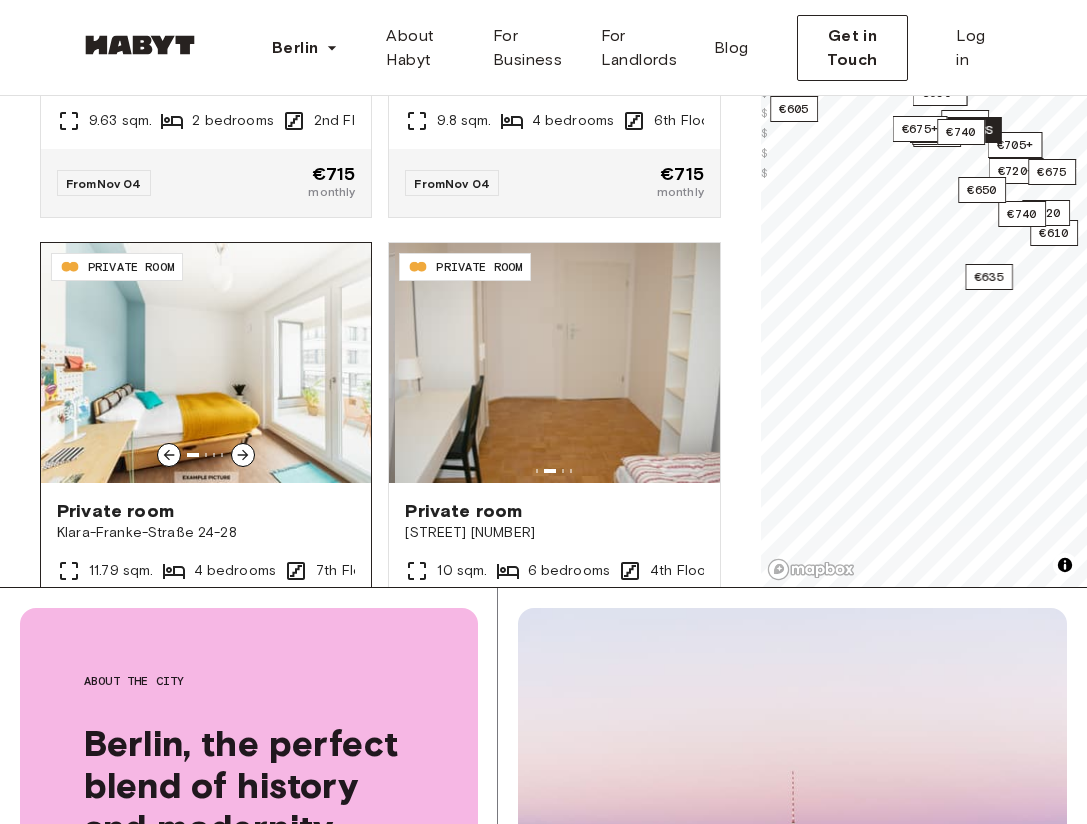 scroll, scrollTop: 4523, scrollLeft: 0, axis: vertical 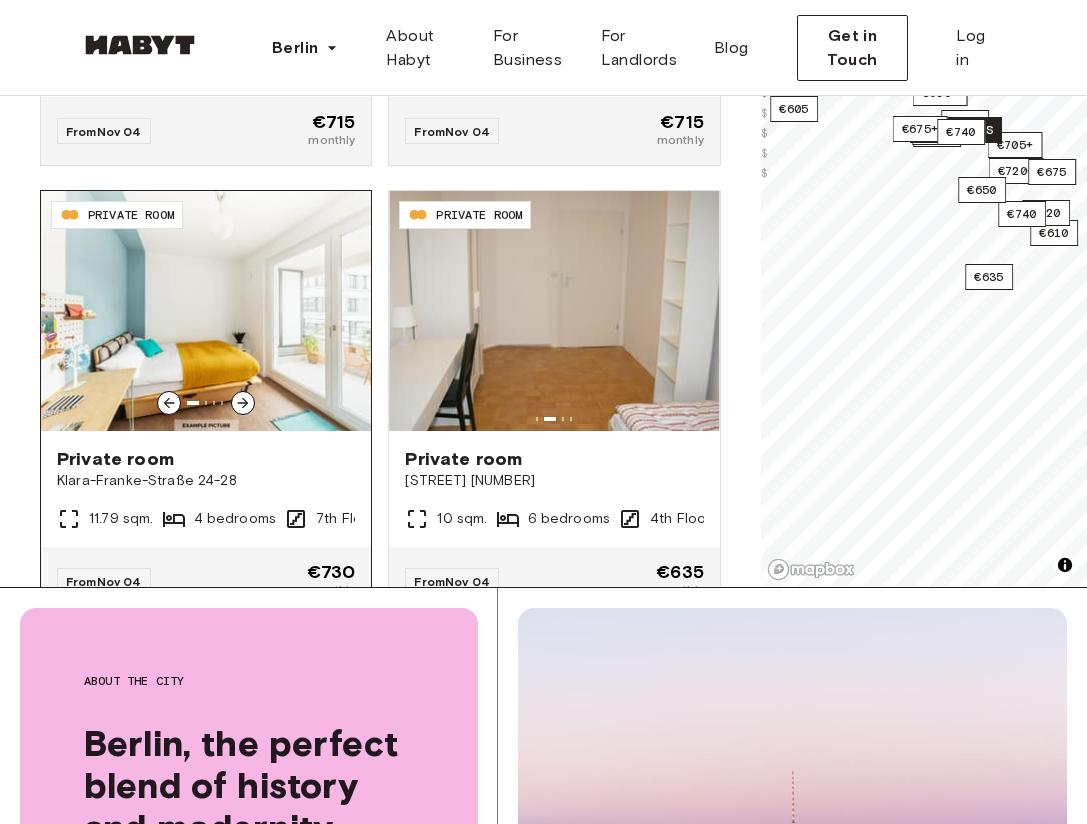click 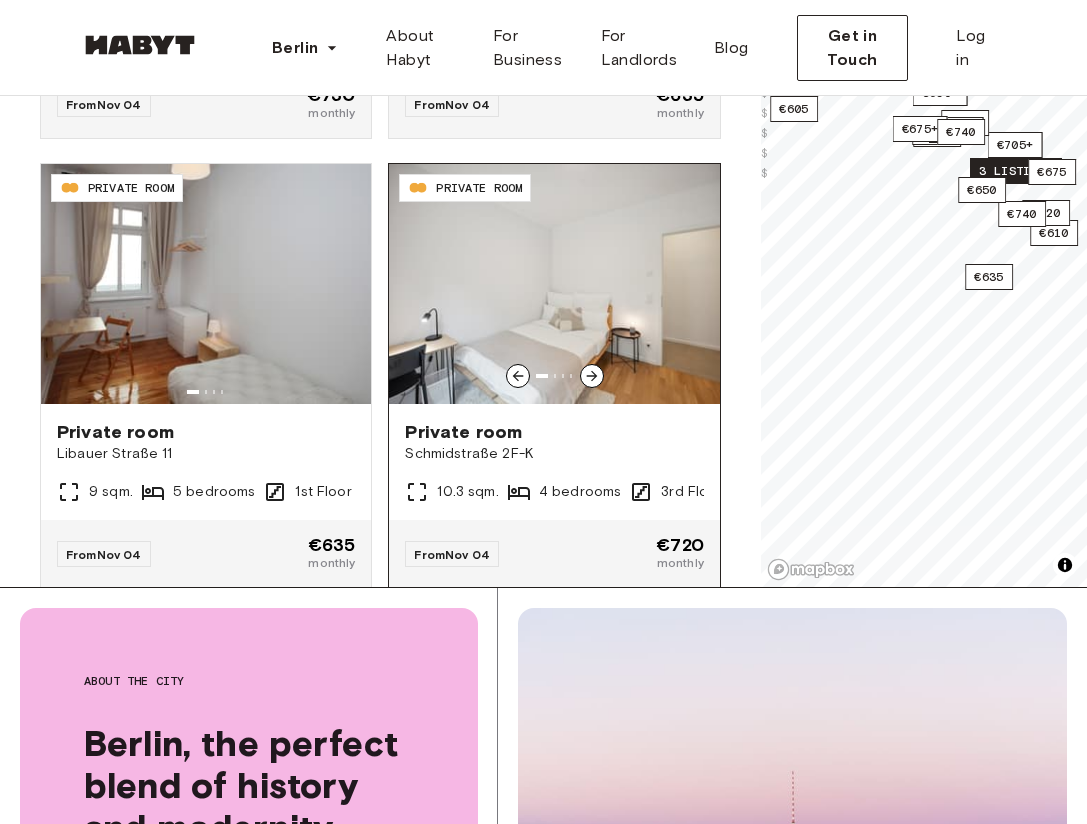 scroll, scrollTop: 5087, scrollLeft: 0, axis: vertical 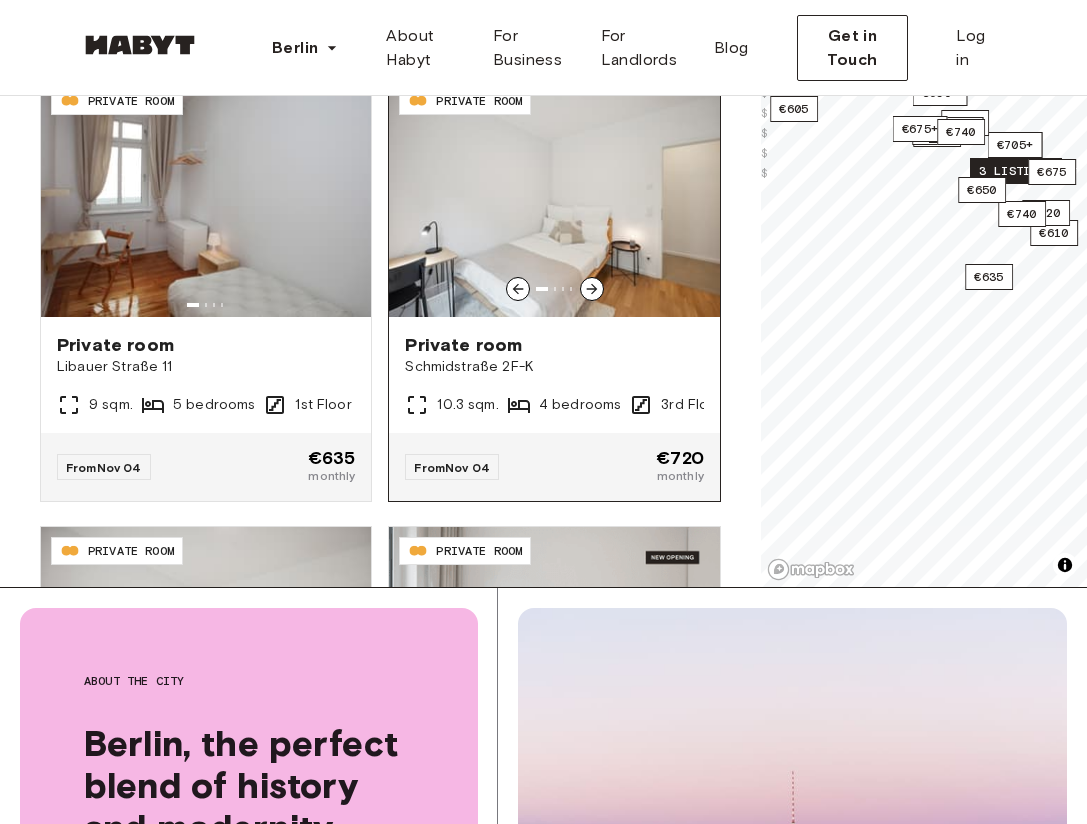 click at bounding box center [592, 289] 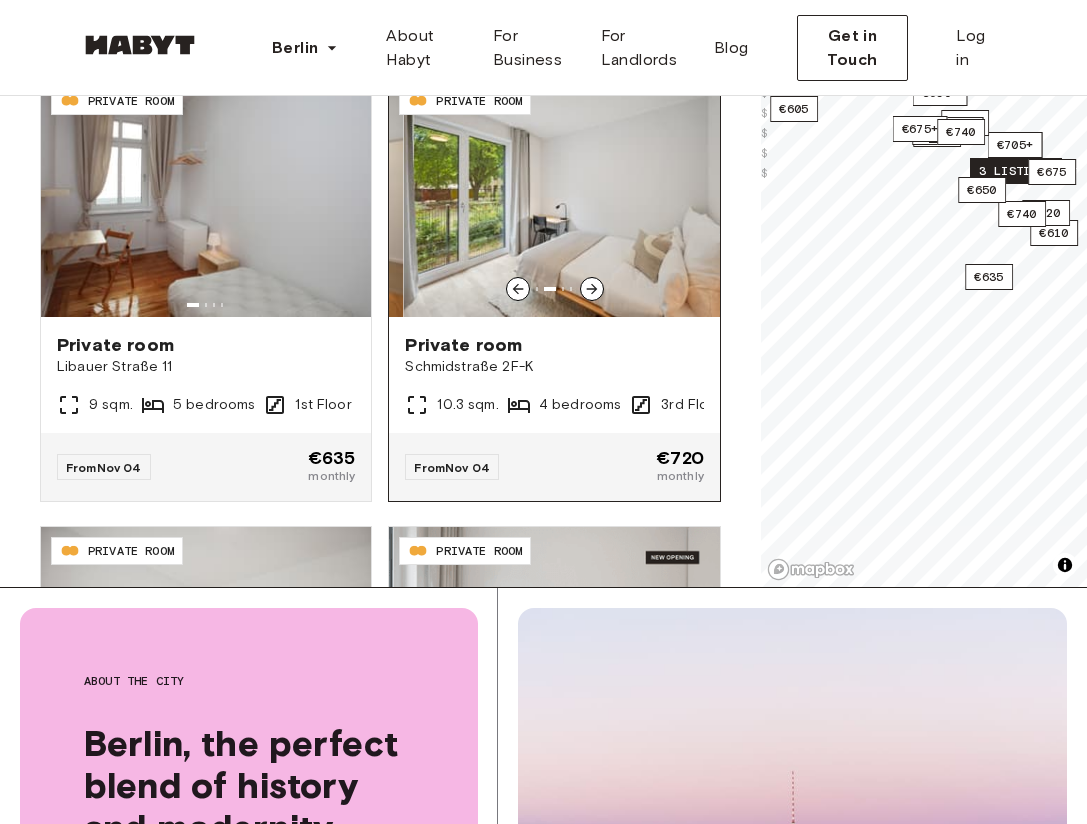 scroll, scrollTop: 5091, scrollLeft: 0, axis: vertical 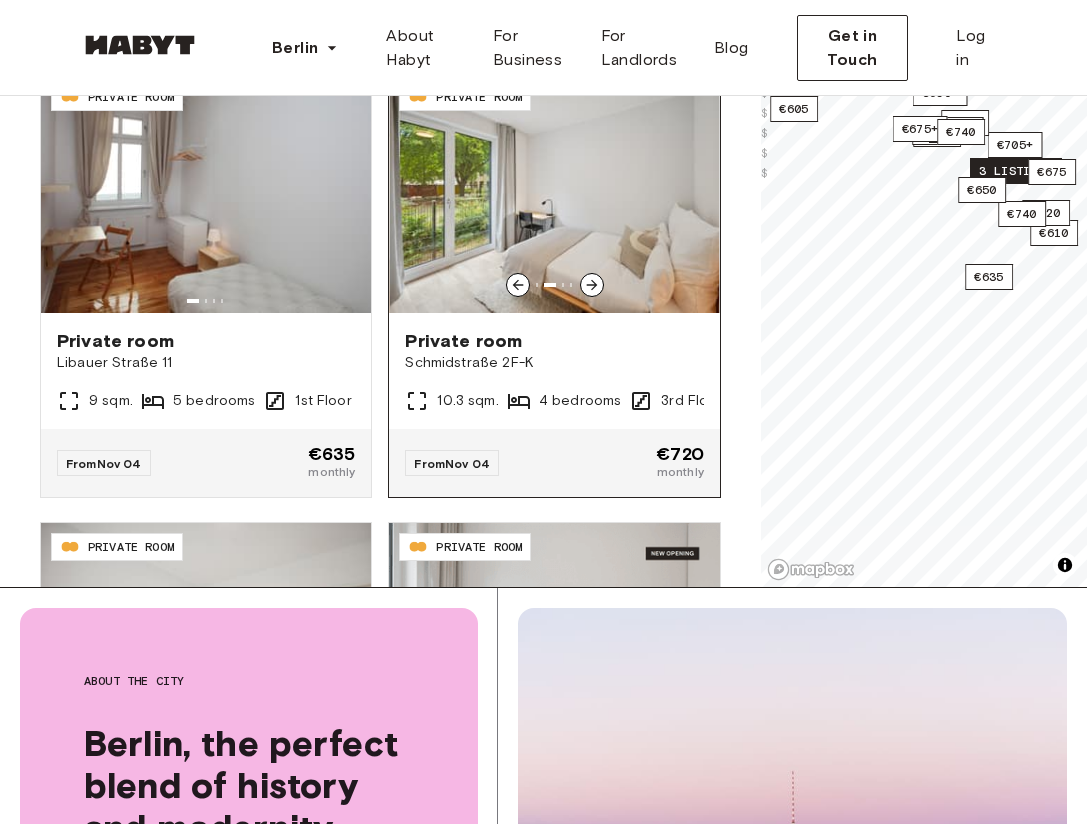 click 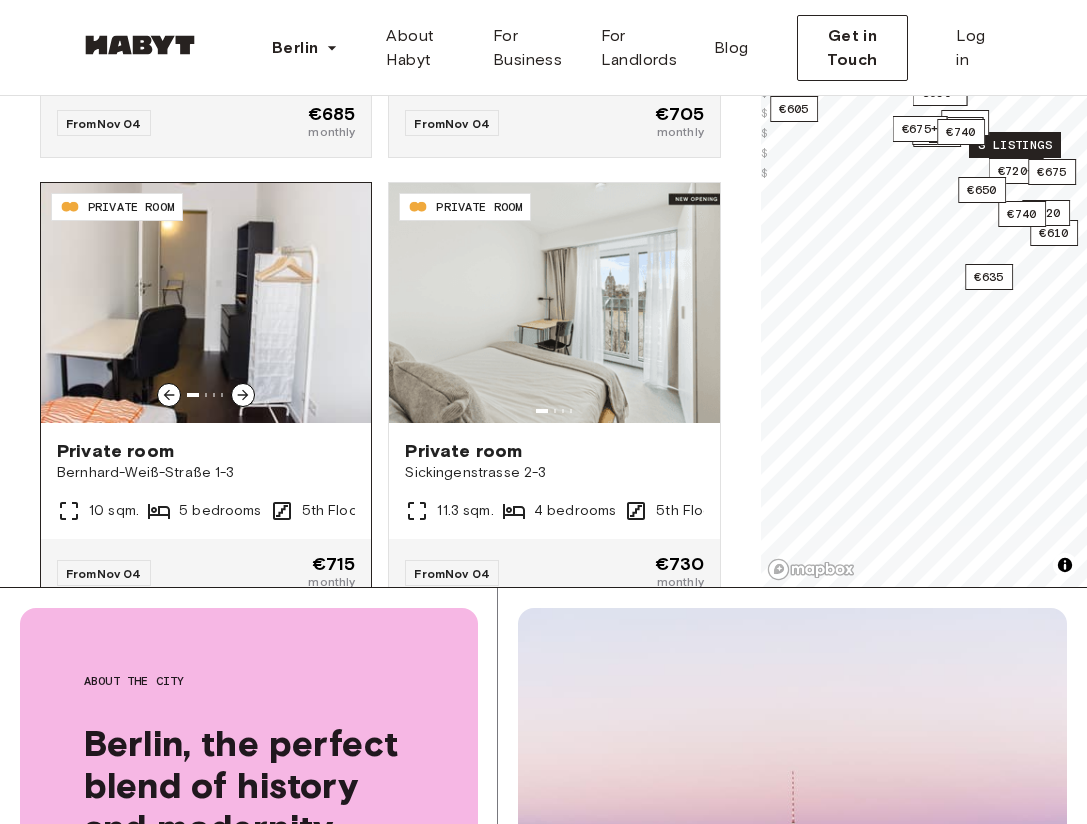 scroll, scrollTop: 6383, scrollLeft: 0, axis: vertical 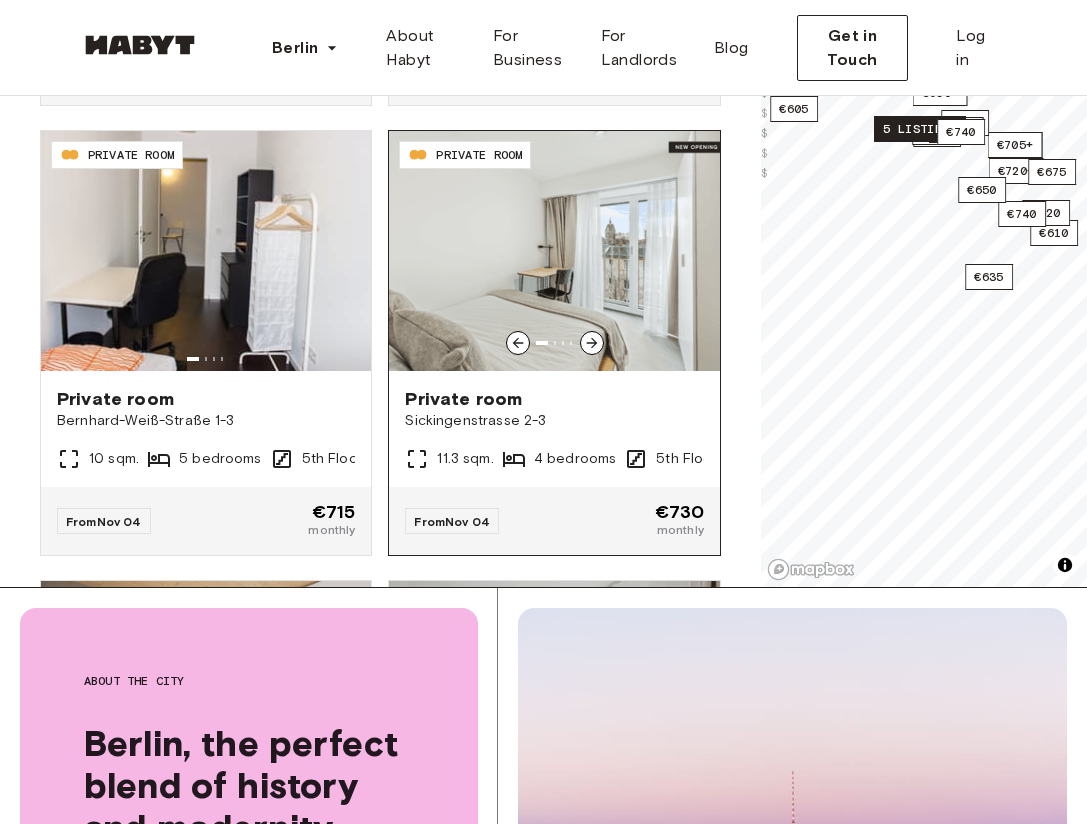 click at bounding box center (554, 343) 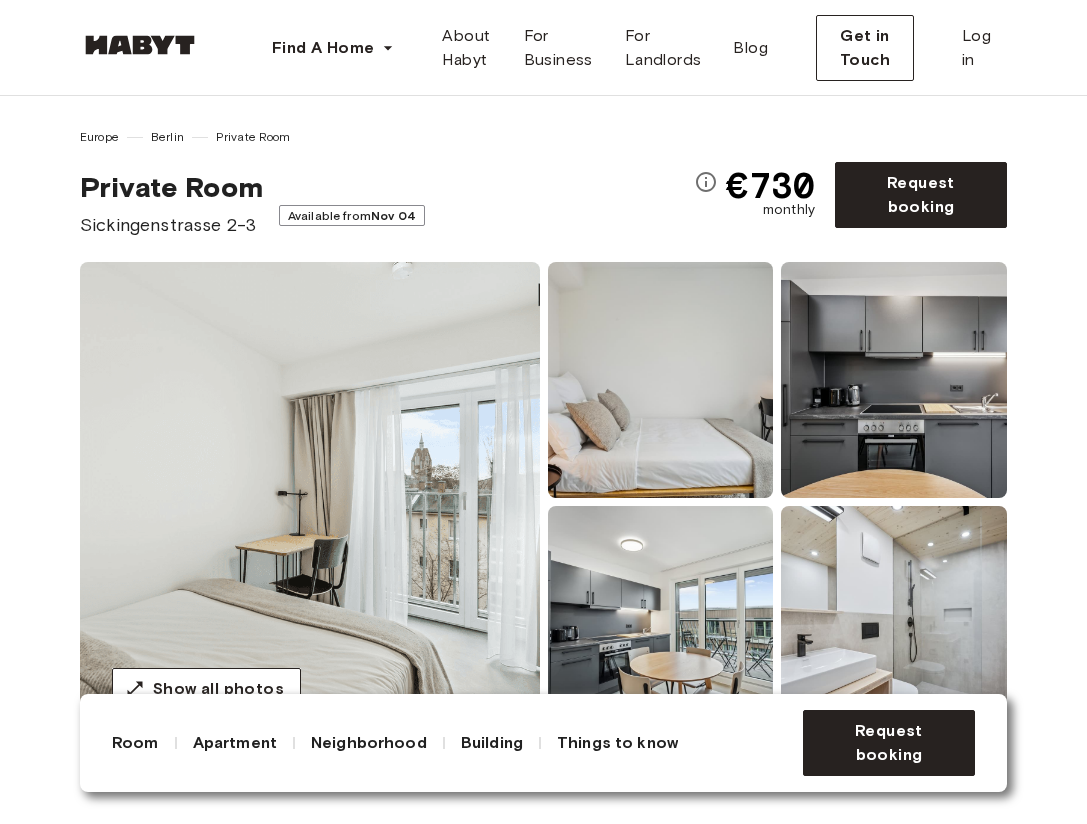 scroll, scrollTop: 0, scrollLeft: 0, axis: both 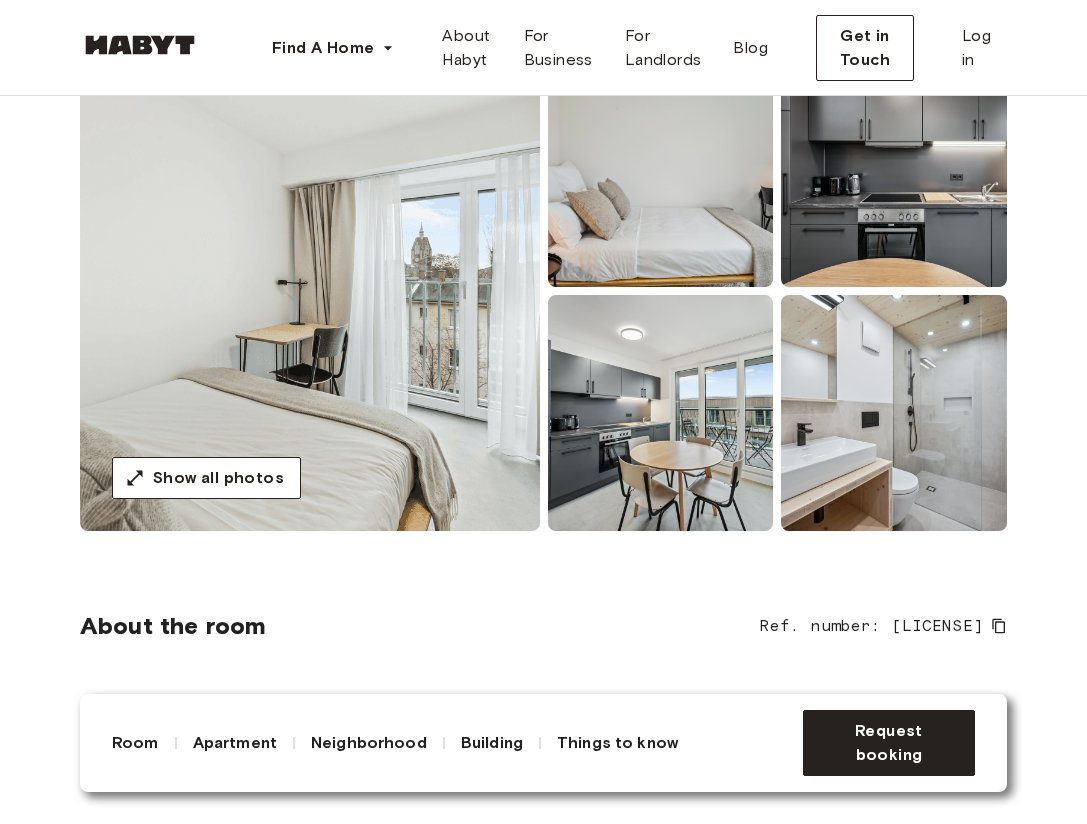 click at bounding box center [661, 169] 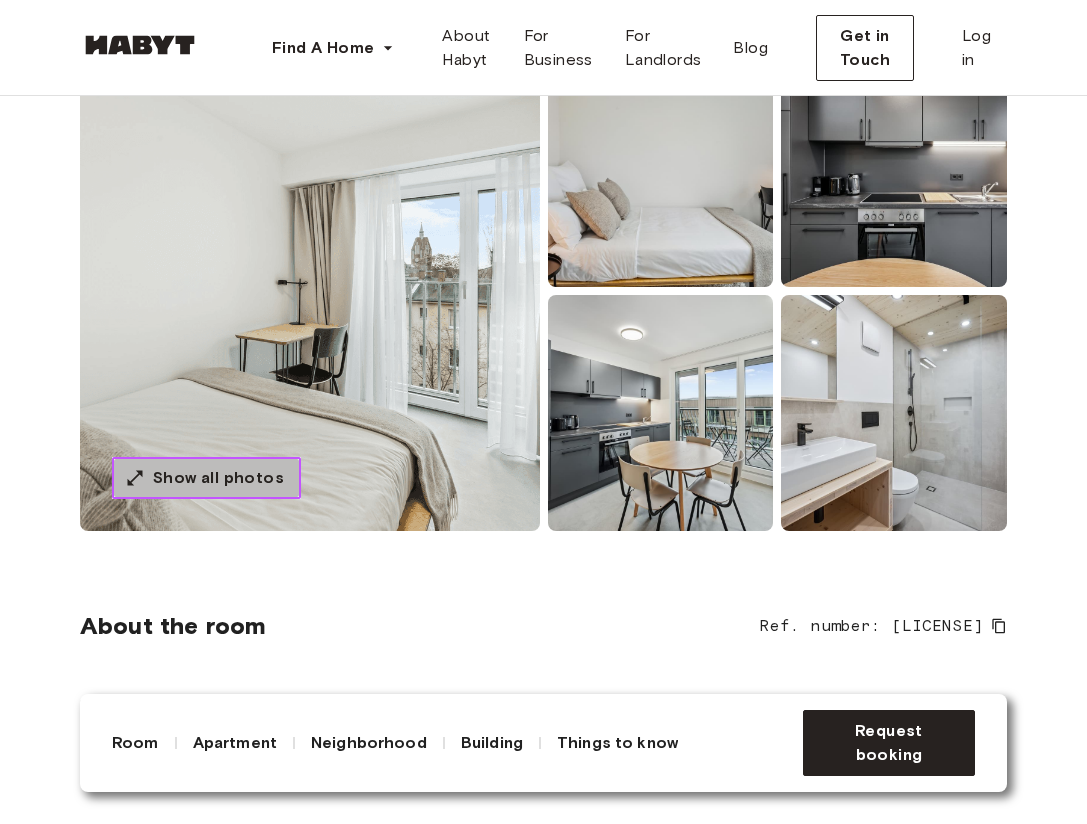 click on "Show all photos" at bounding box center [206, 478] 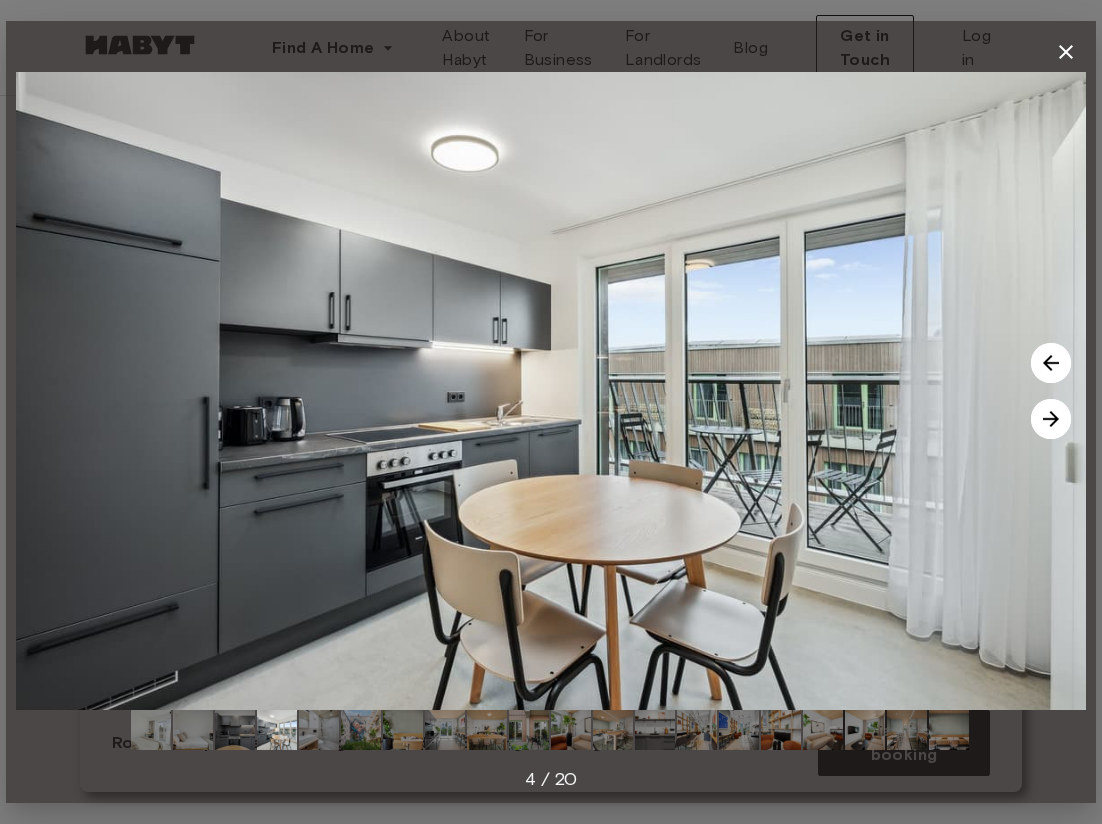 click at bounding box center [1051, 419] 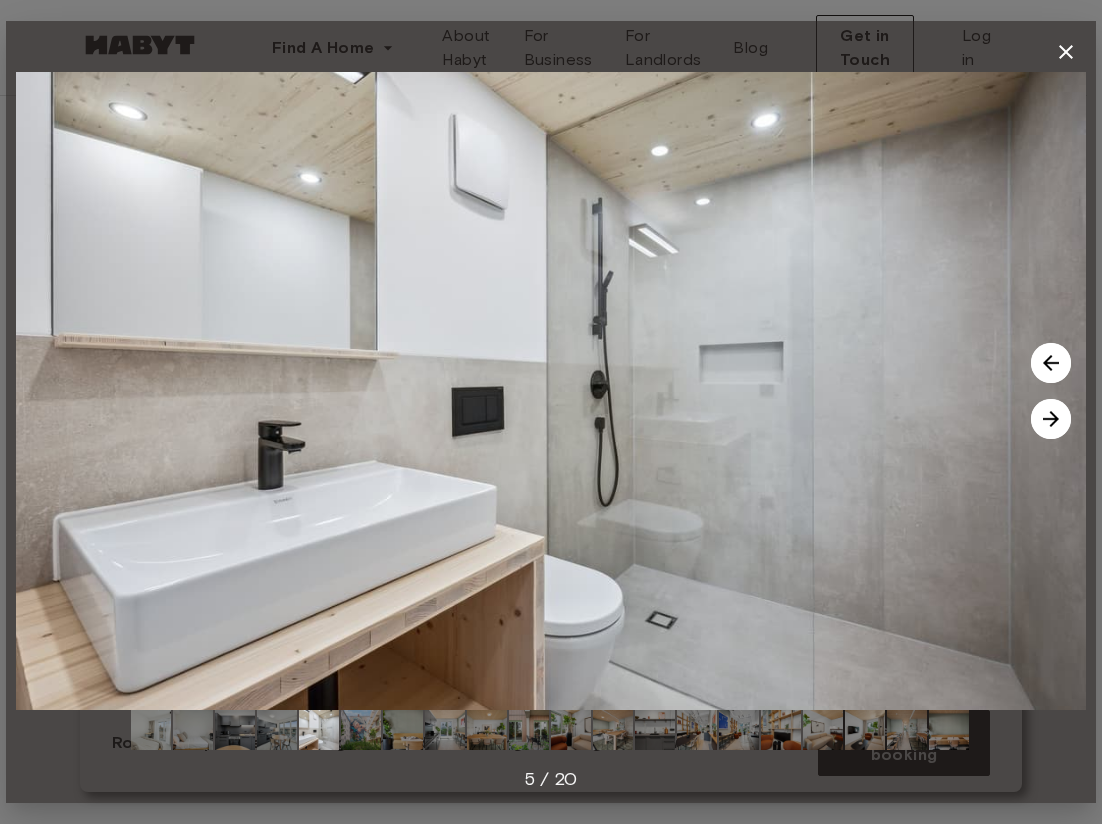 click at bounding box center [1051, 419] 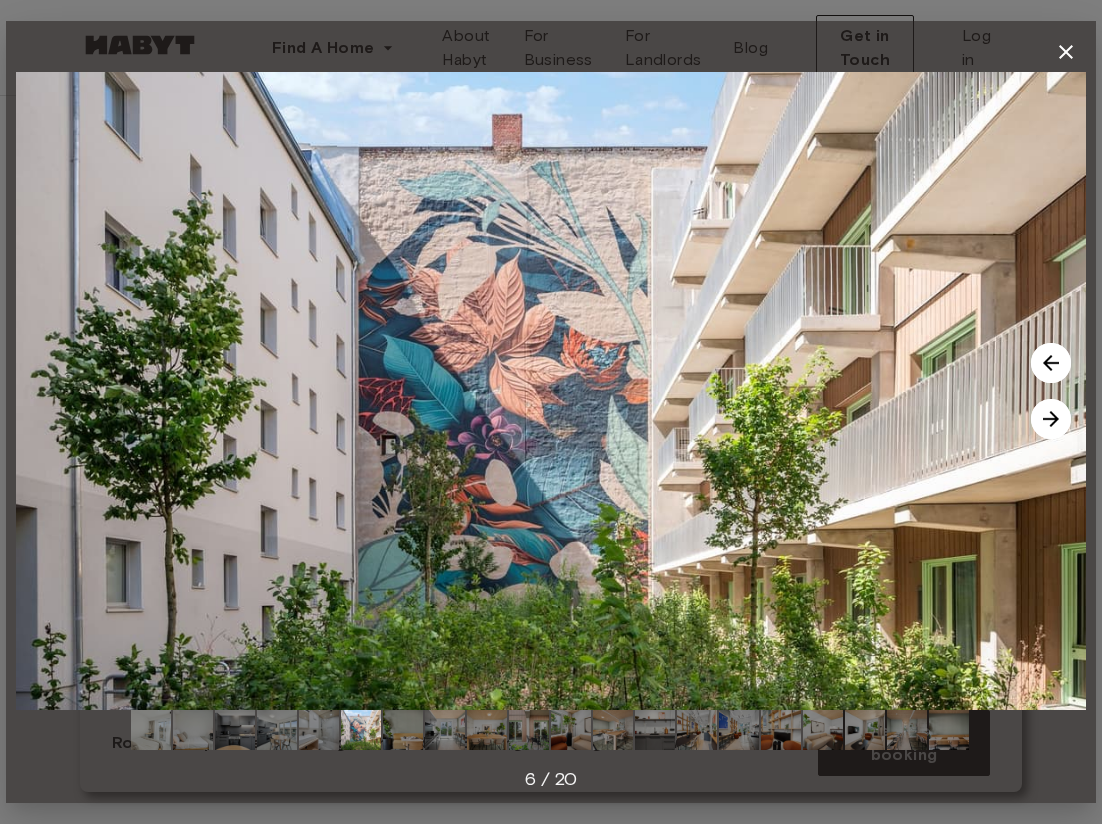 click at bounding box center [1051, 419] 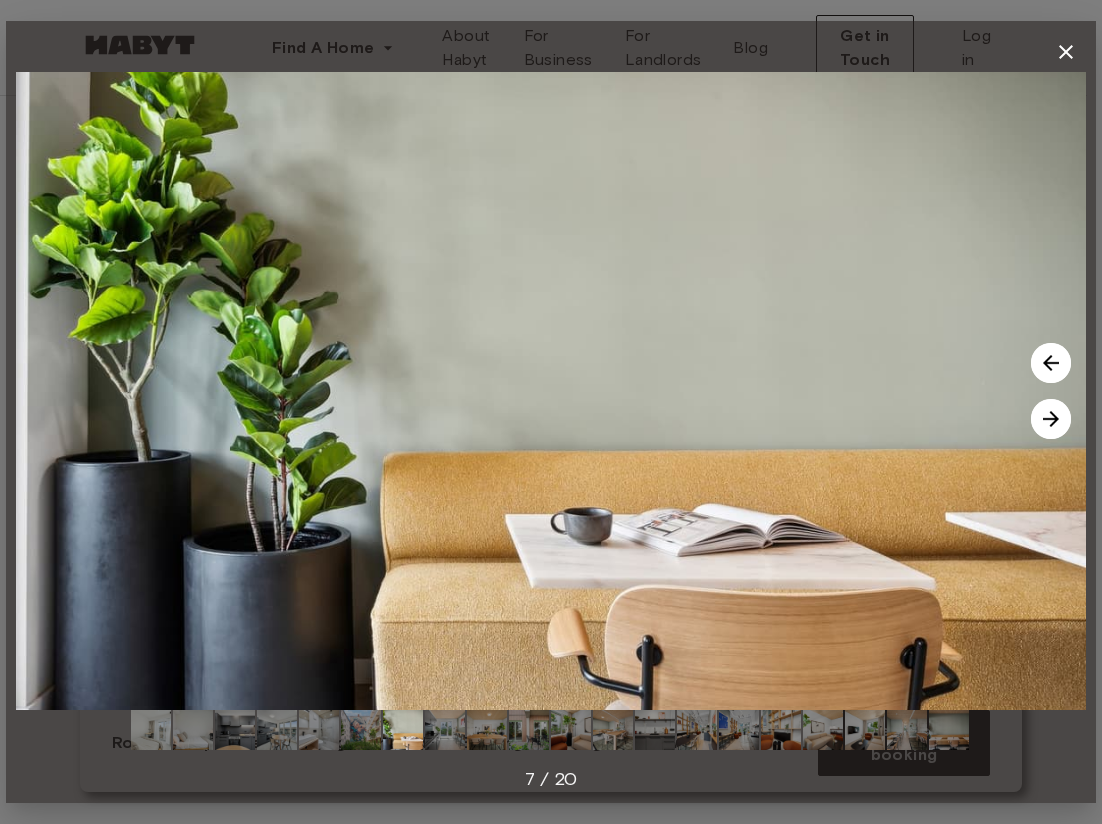 click at bounding box center [1051, 419] 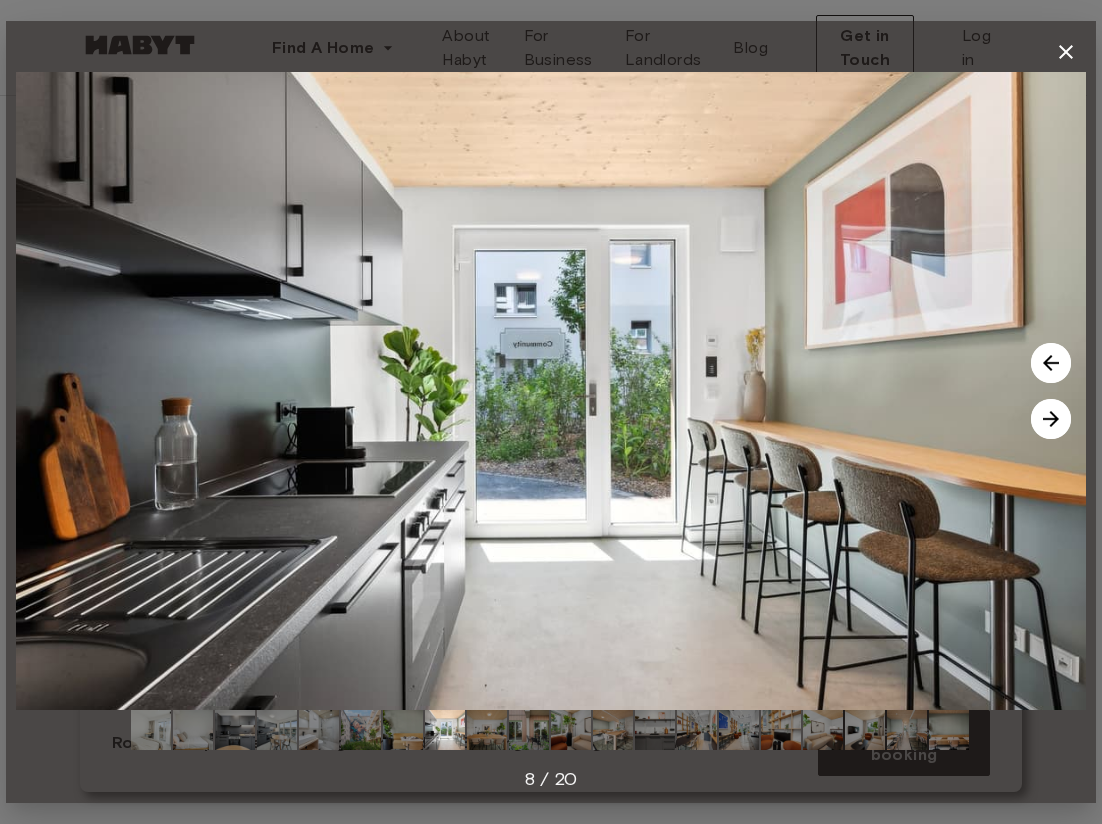click at bounding box center [1051, 419] 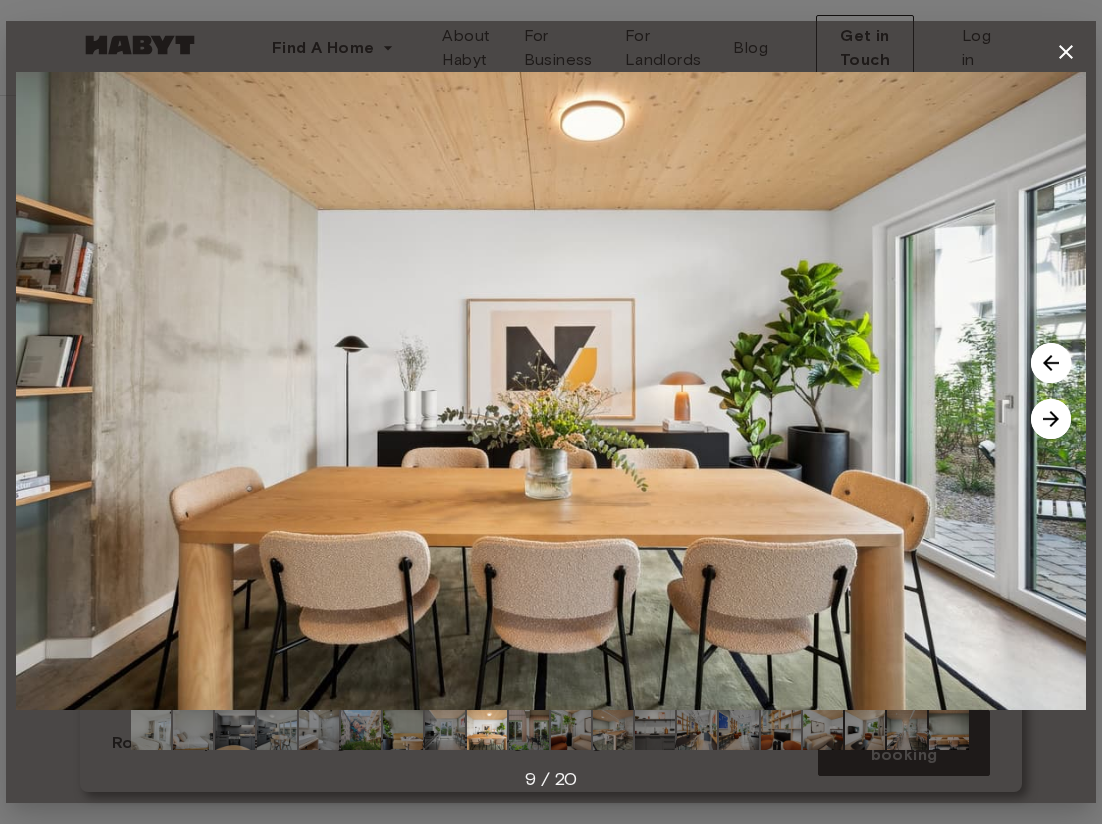 click at bounding box center [1051, 419] 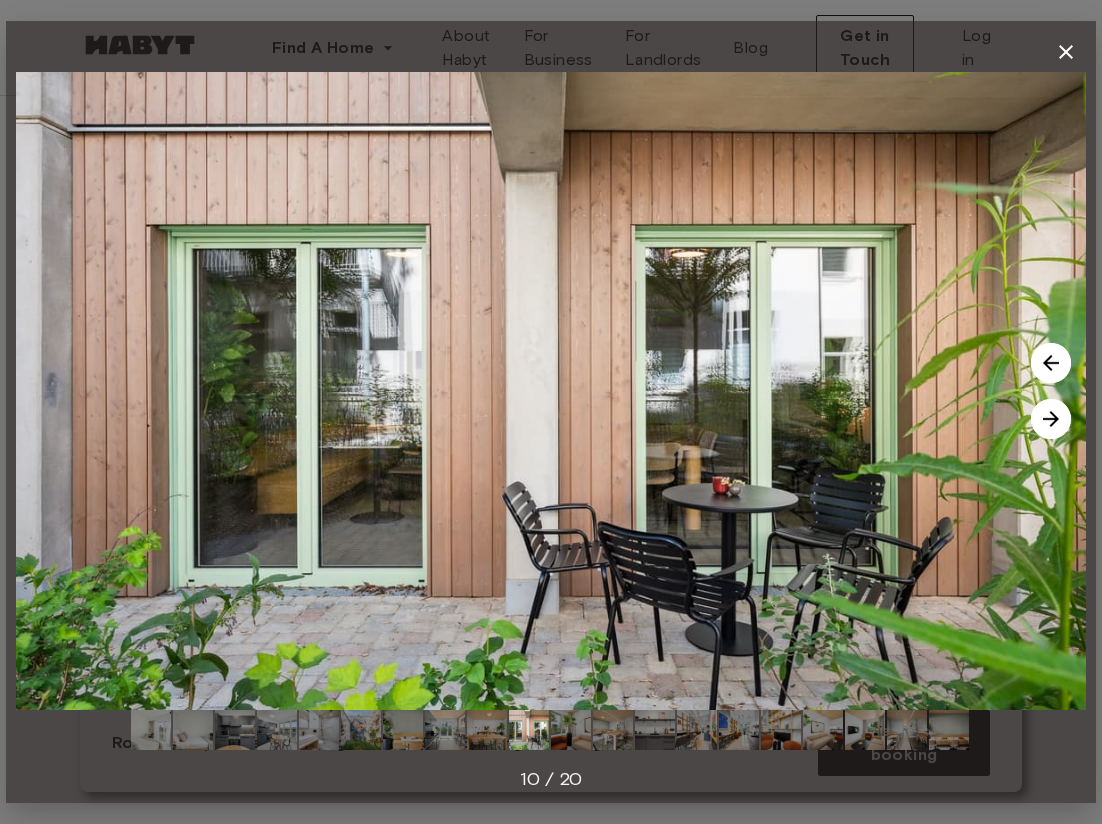 click at bounding box center [1051, 419] 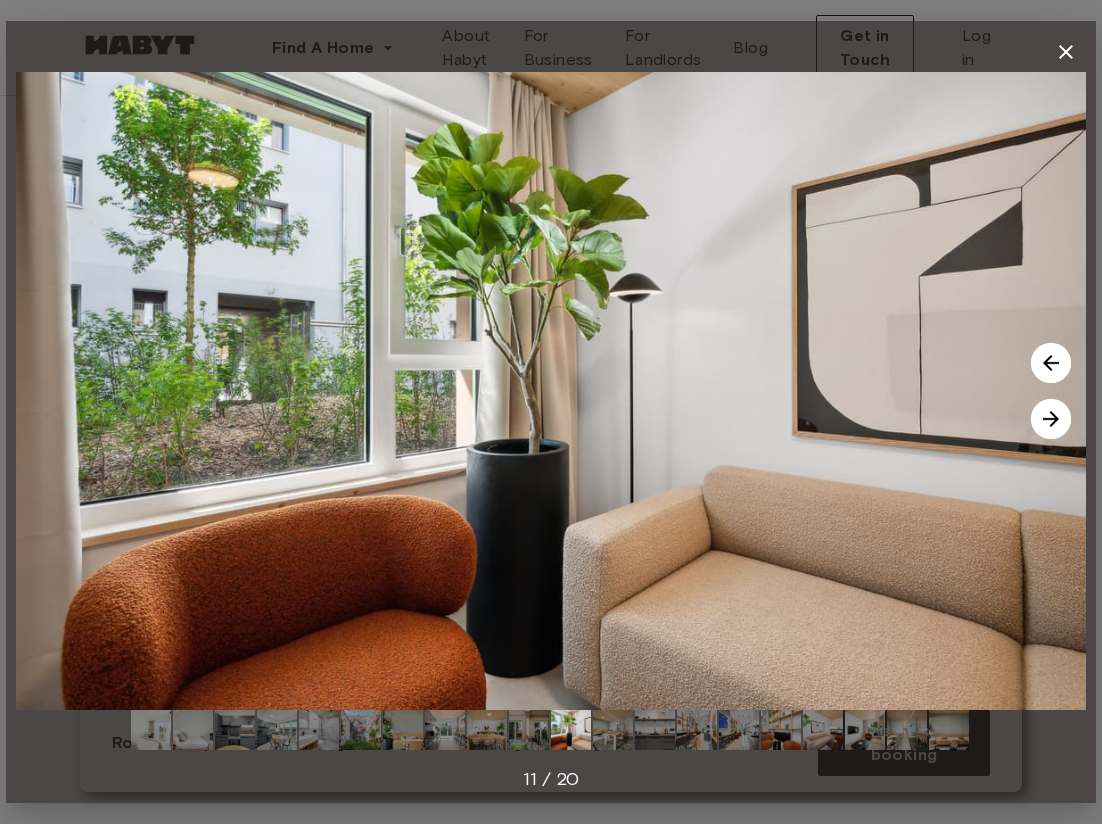 click at bounding box center (1051, 419) 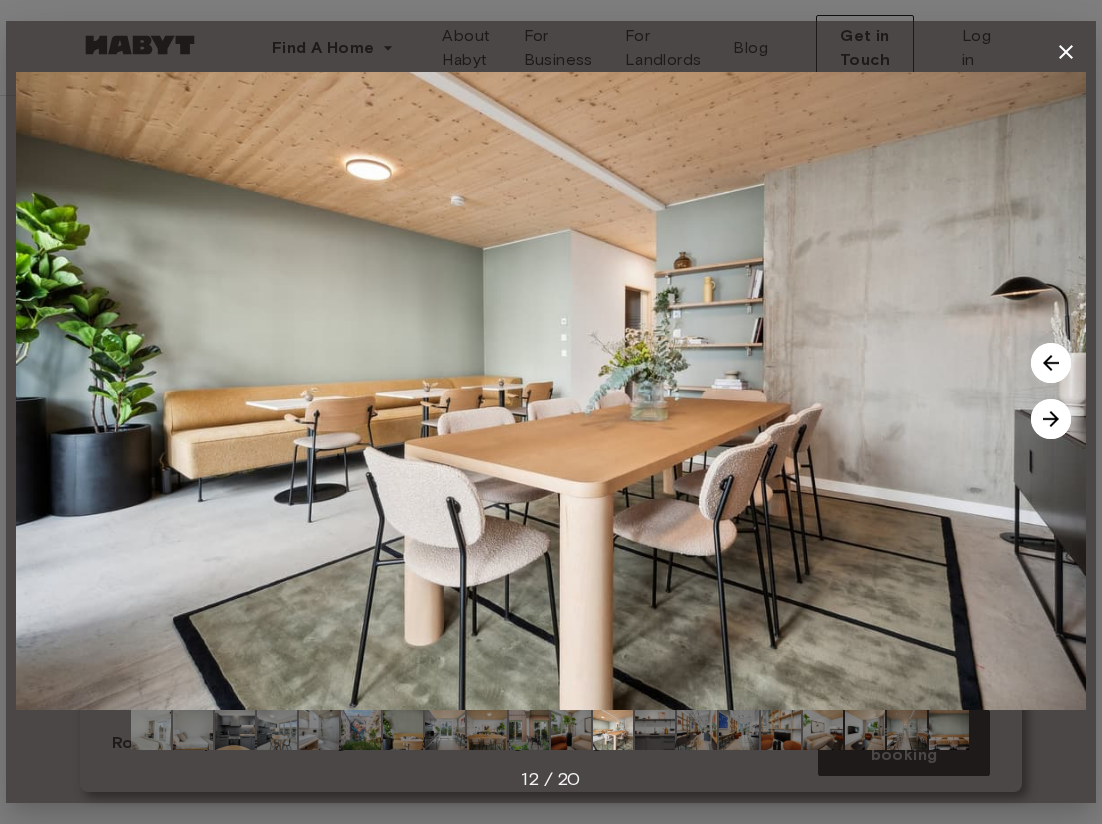 click 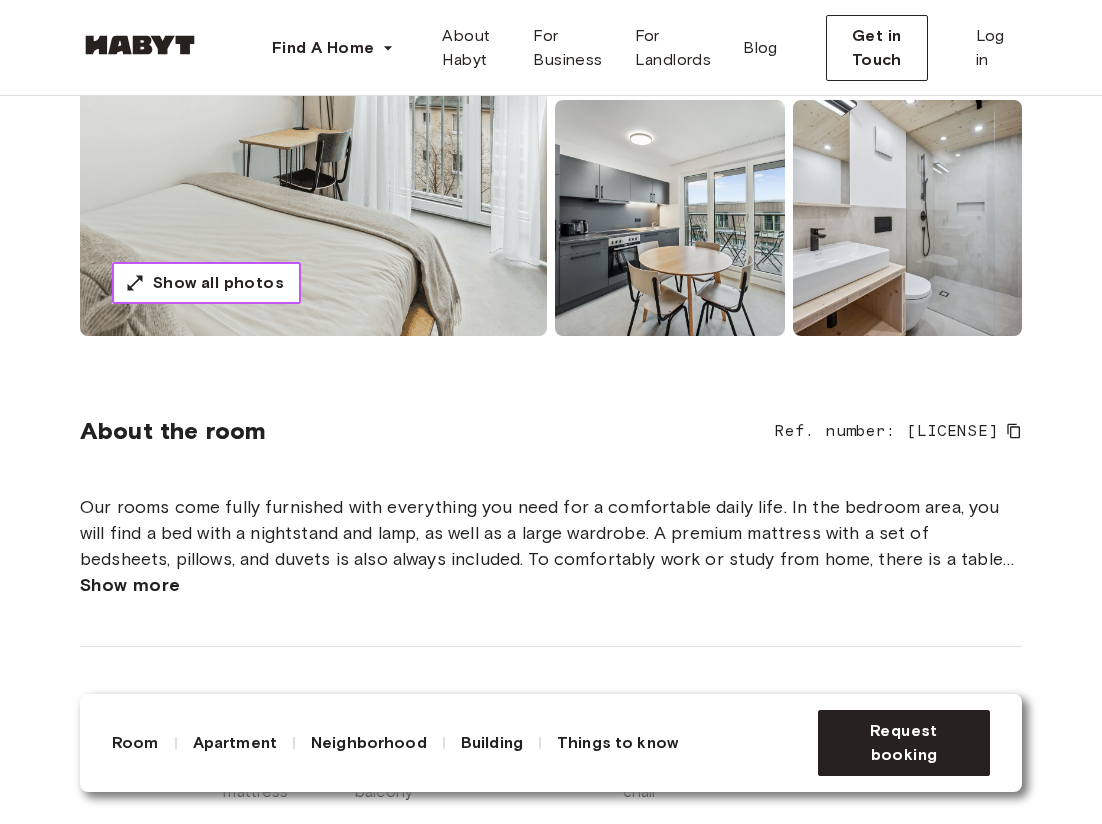 scroll, scrollTop: 552, scrollLeft: 0, axis: vertical 